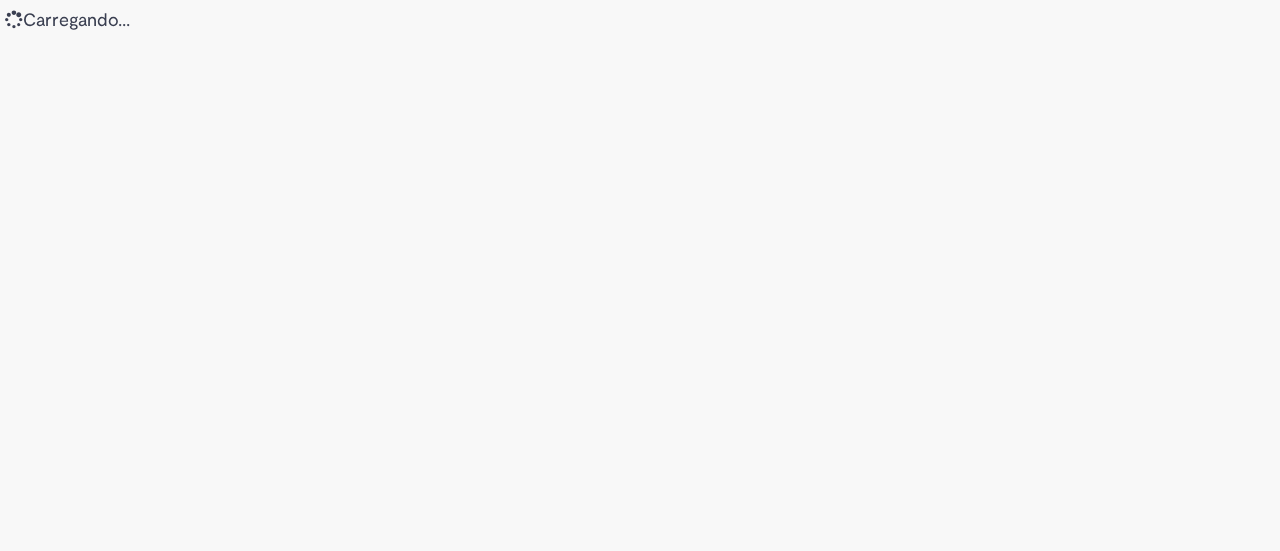 scroll, scrollTop: 0, scrollLeft: 0, axis: both 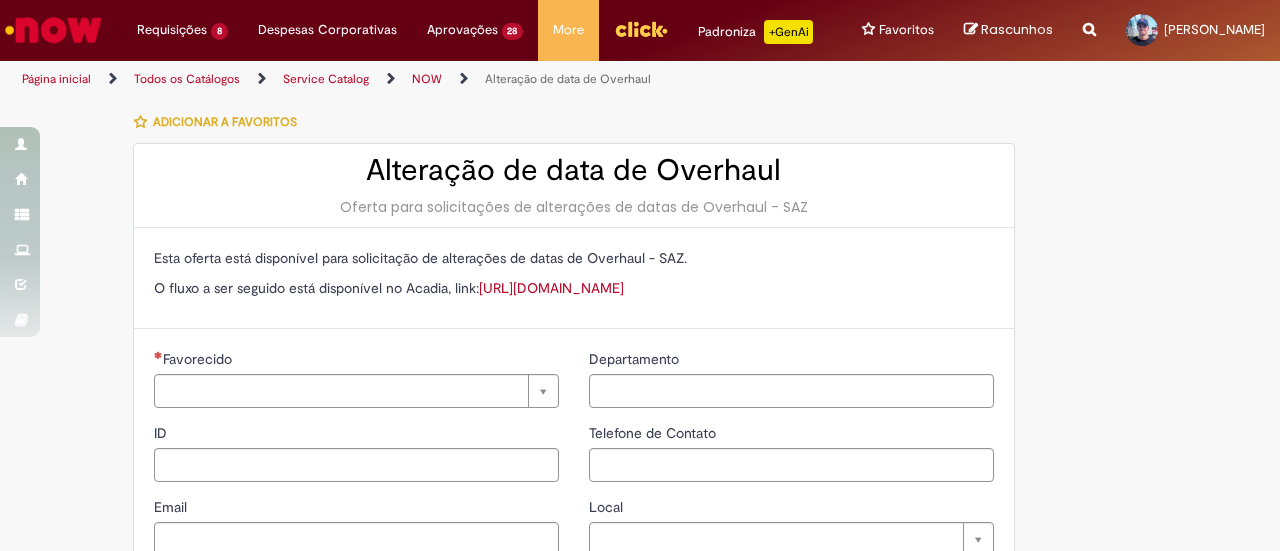 type on "********" 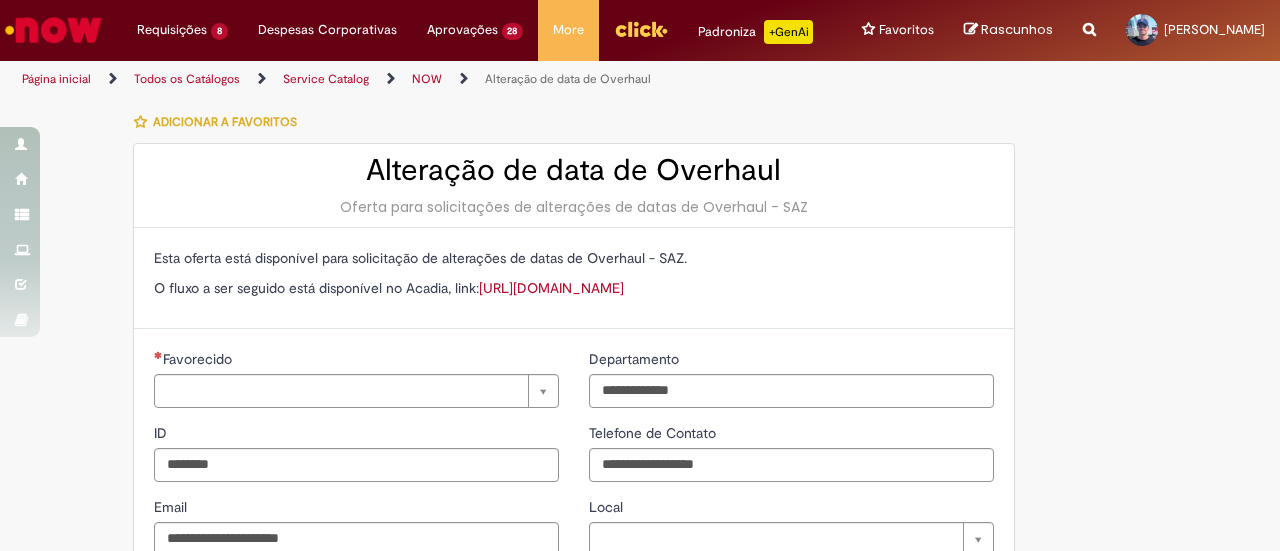 type on "**********" 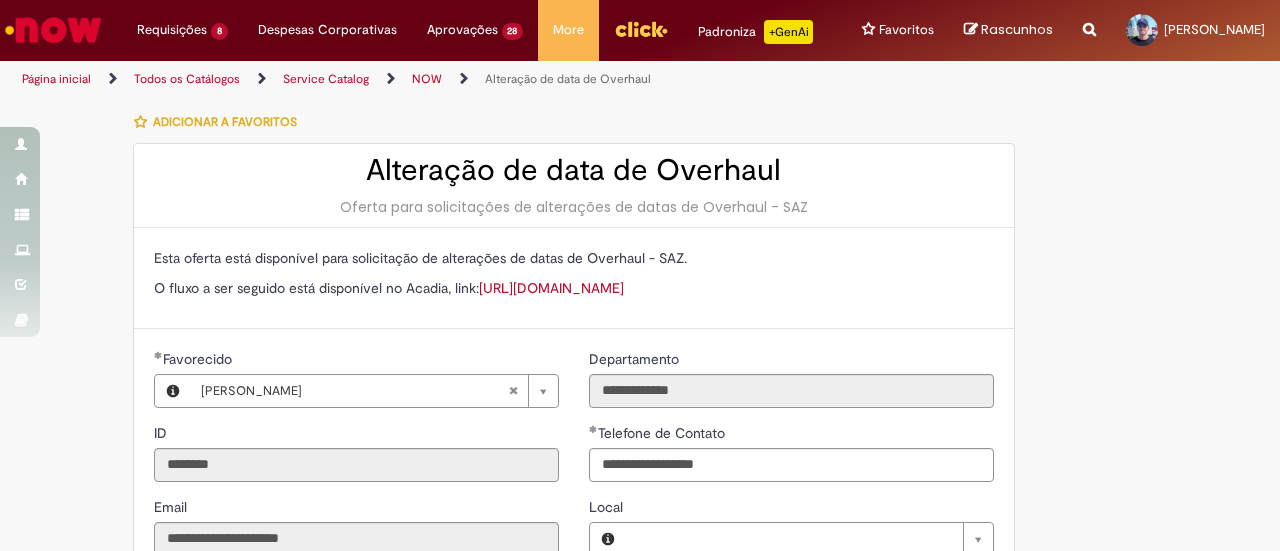 type on "**********" 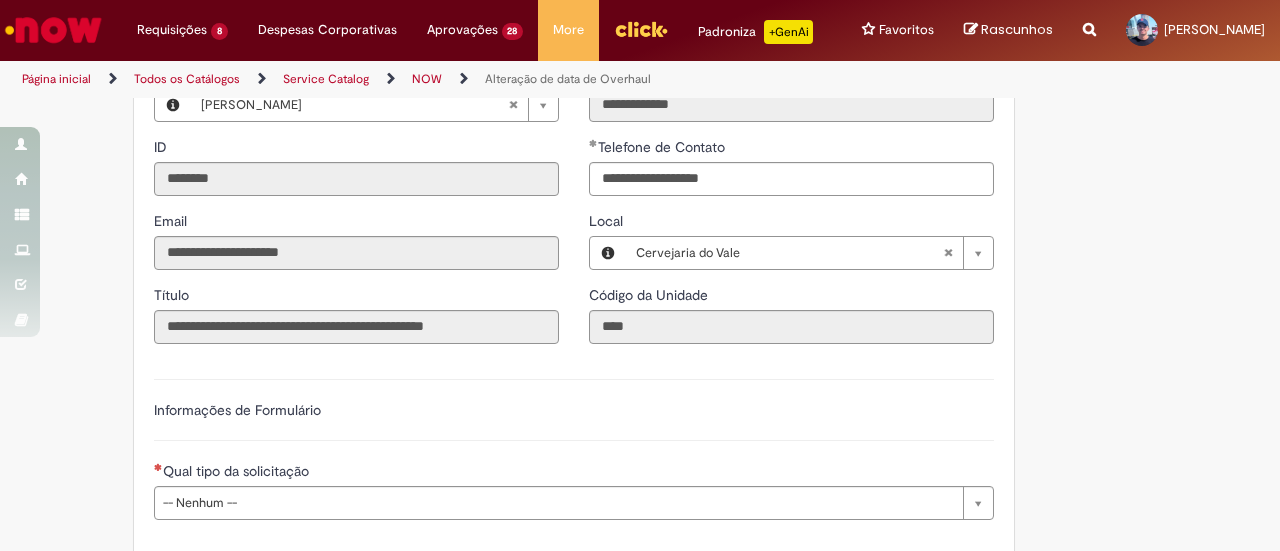 scroll, scrollTop: 400, scrollLeft: 0, axis: vertical 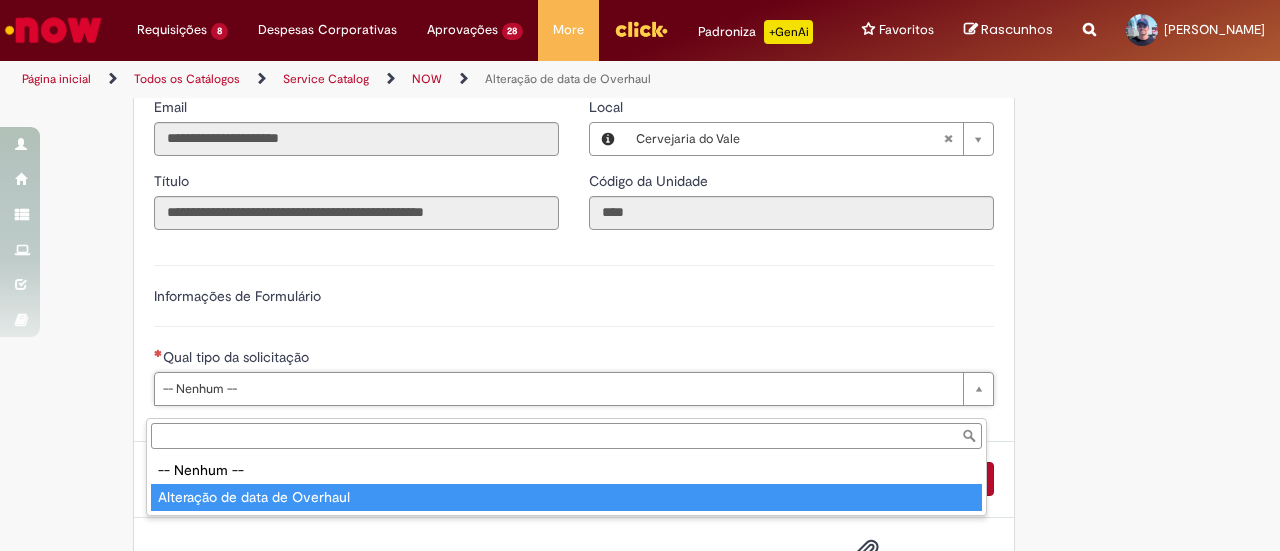 type on "**********" 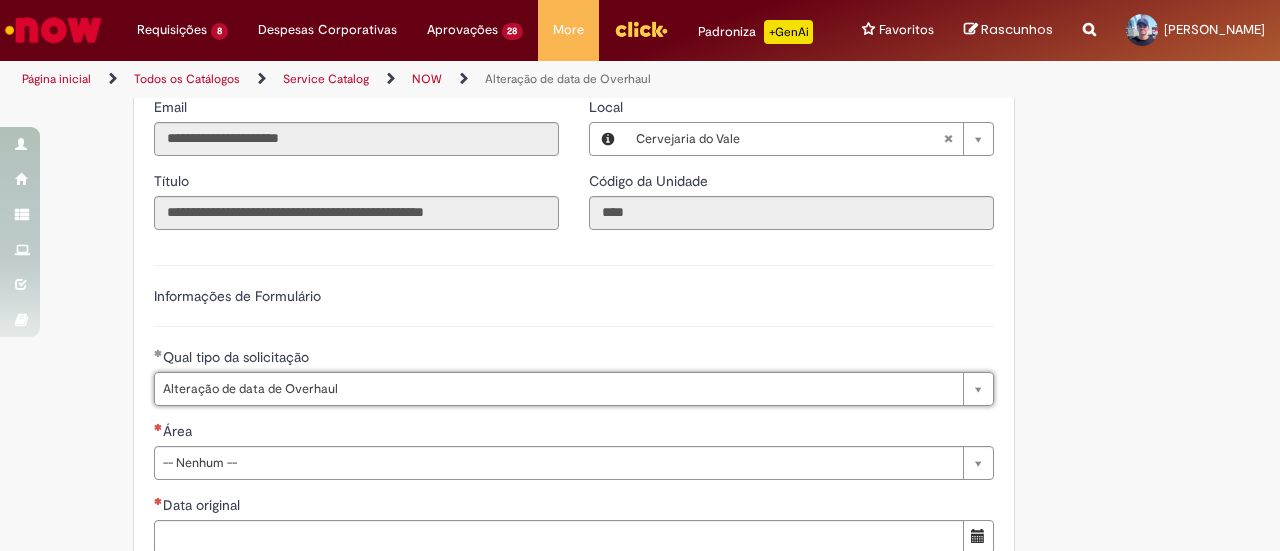 click on "**********" at bounding box center [542, 483] 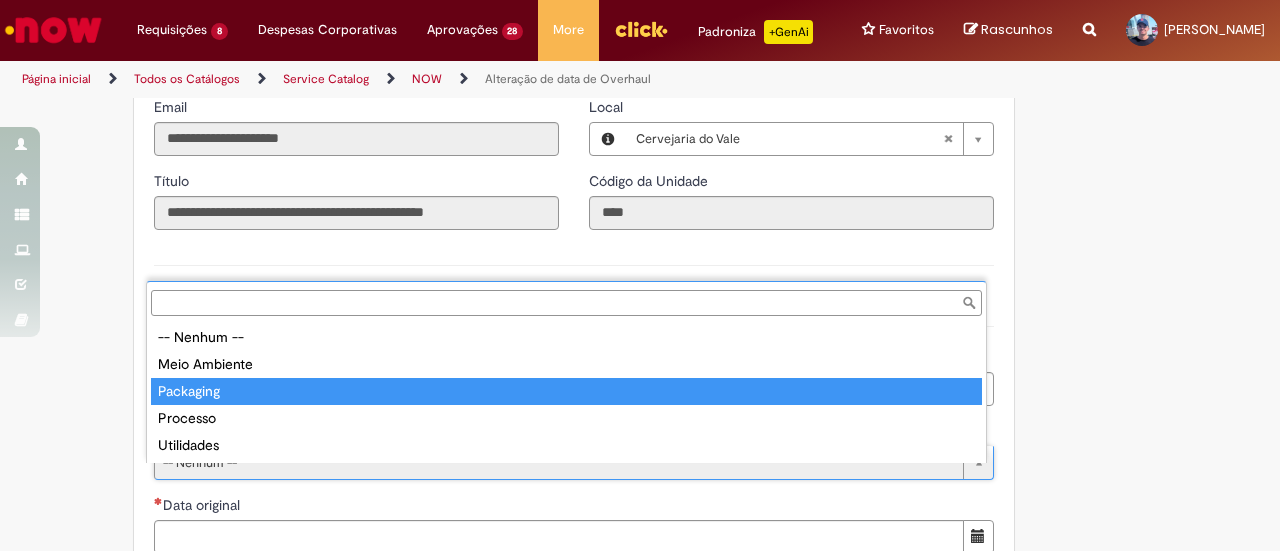 type on "*********" 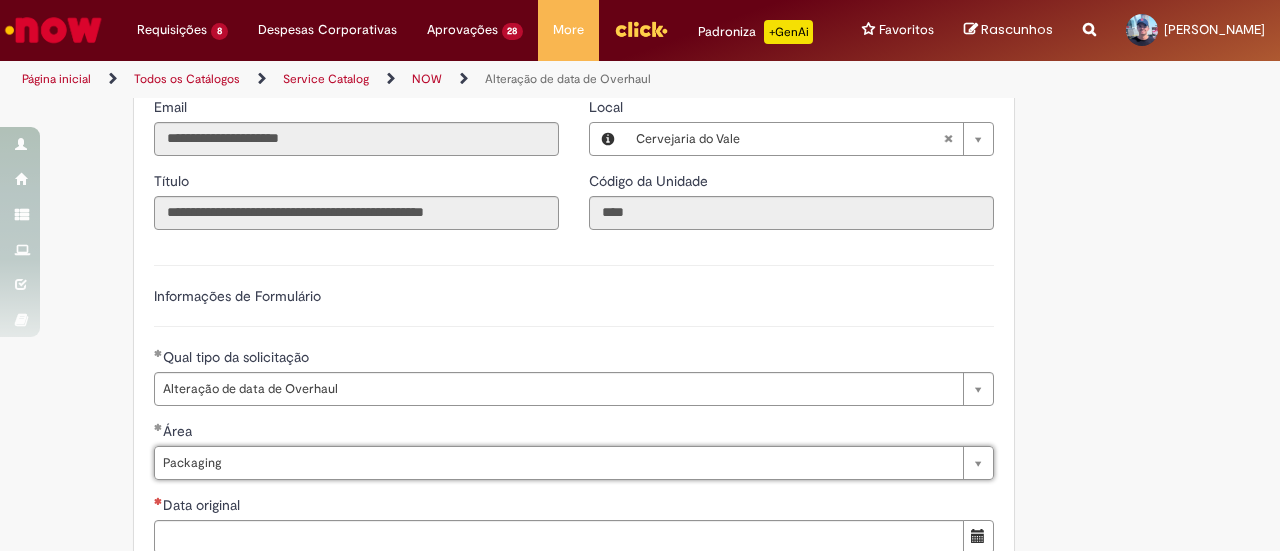 click on "**********" at bounding box center [542, 483] 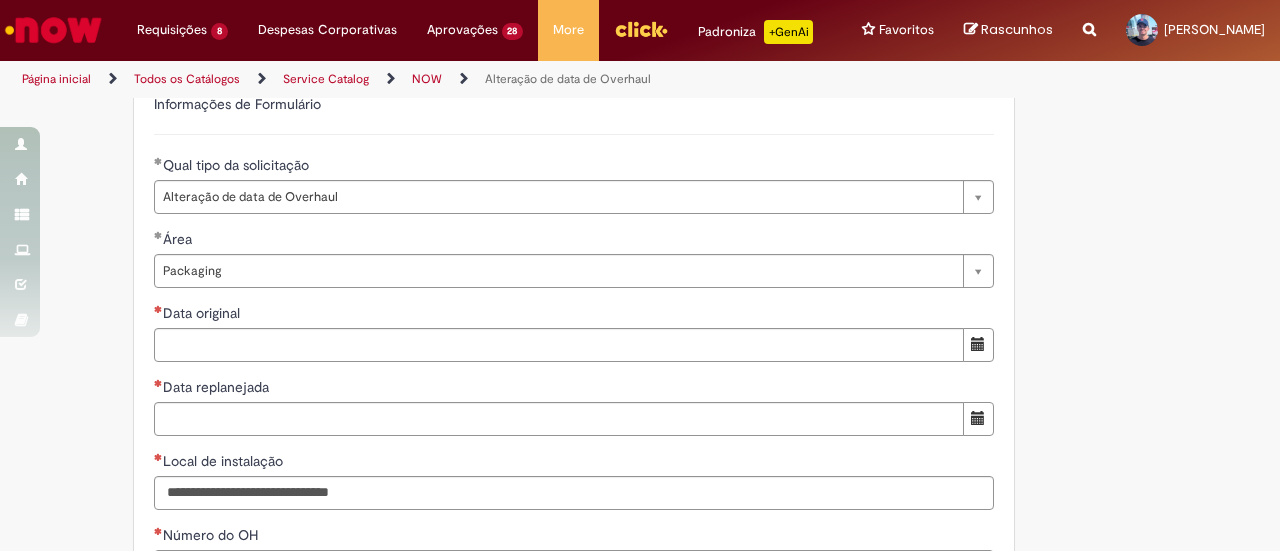 scroll, scrollTop: 600, scrollLeft: 0, axis: vertical 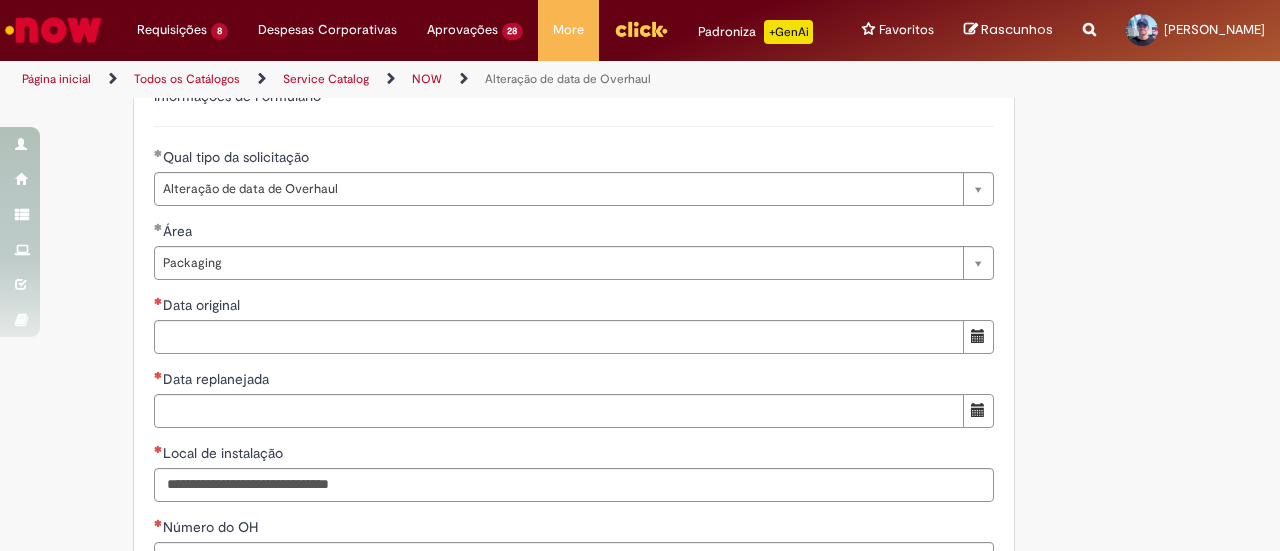 click at bounding box center (978, 336) 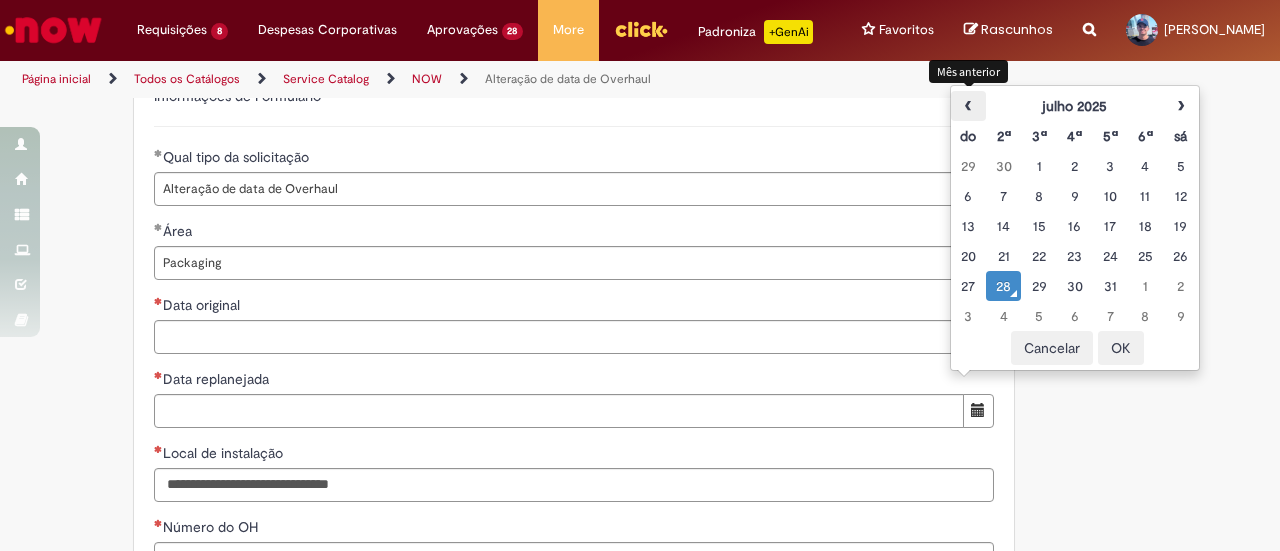 click on "‹" at bounding box center (968, 106) 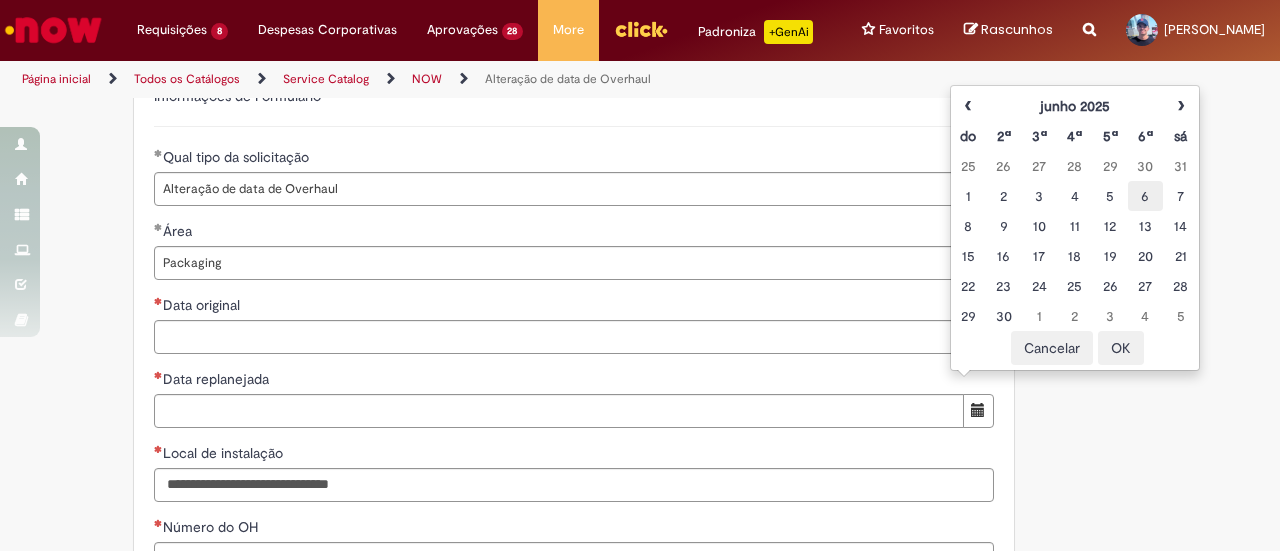 click on "6" at bounding box center (1145, 196) 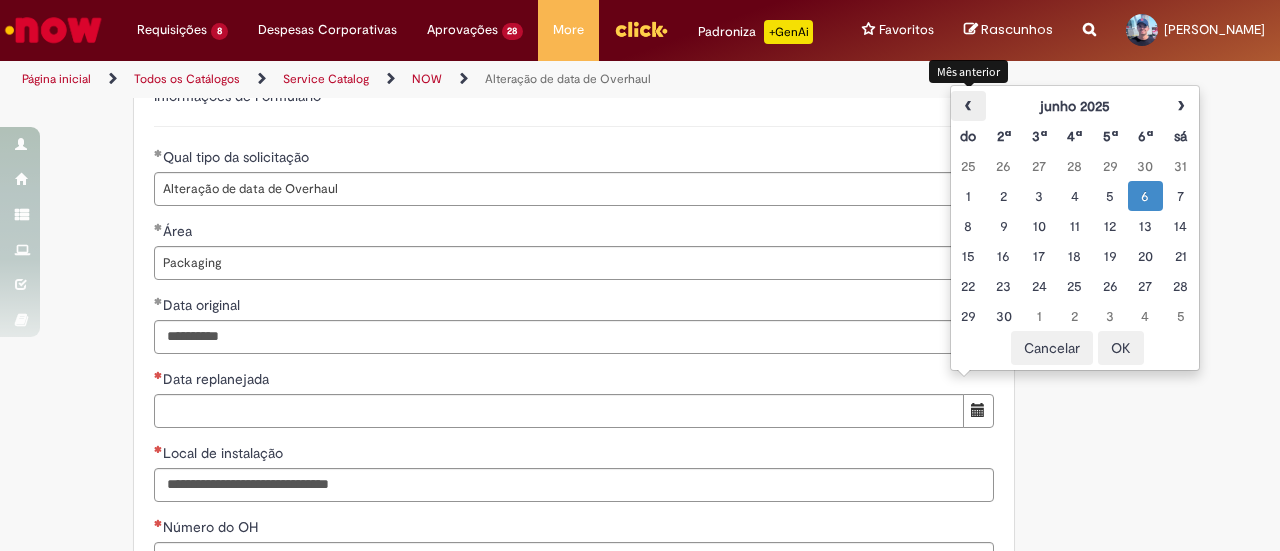 click on "‹" at bounding box center [968, 106] 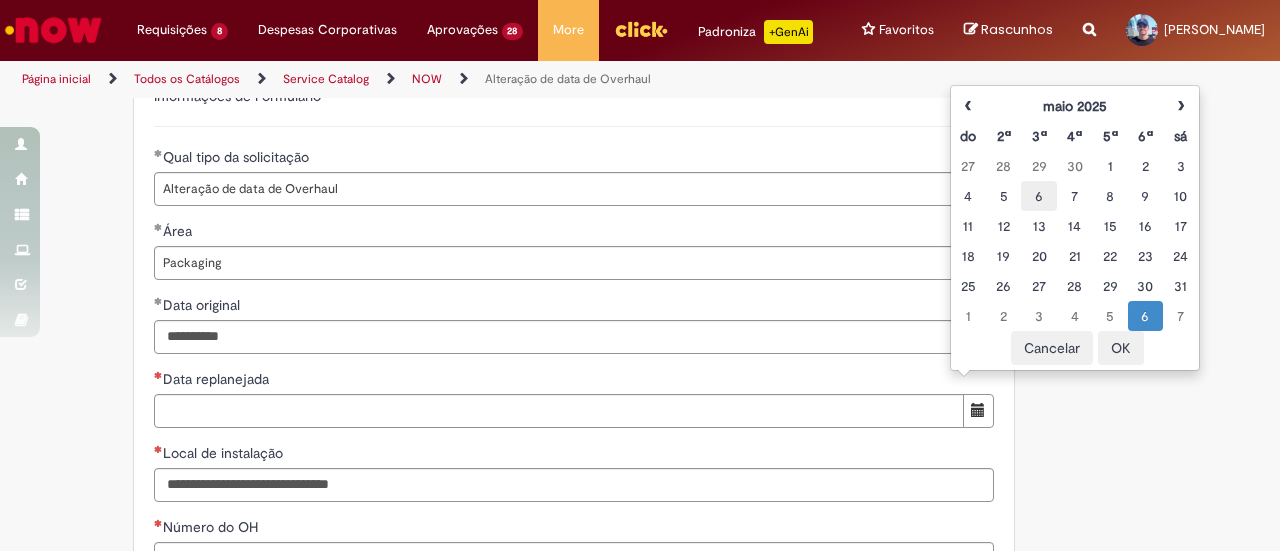 click on "6" at bounding box center [1038, 196] 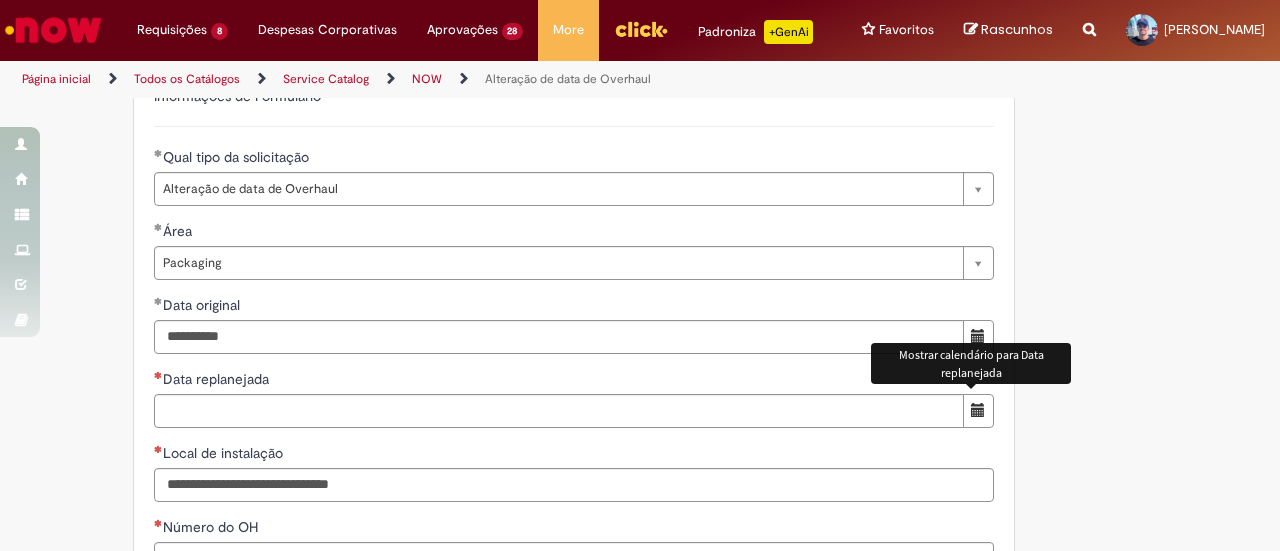 click at bounding box center [978, 410] 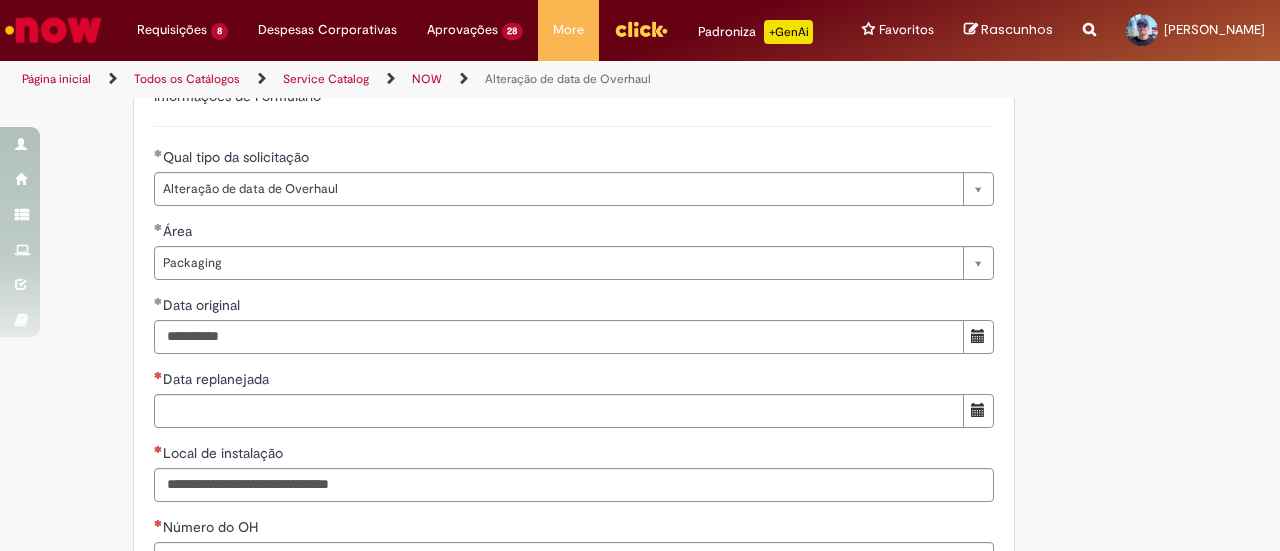 click on "**********" at bounding box center [542, 283] 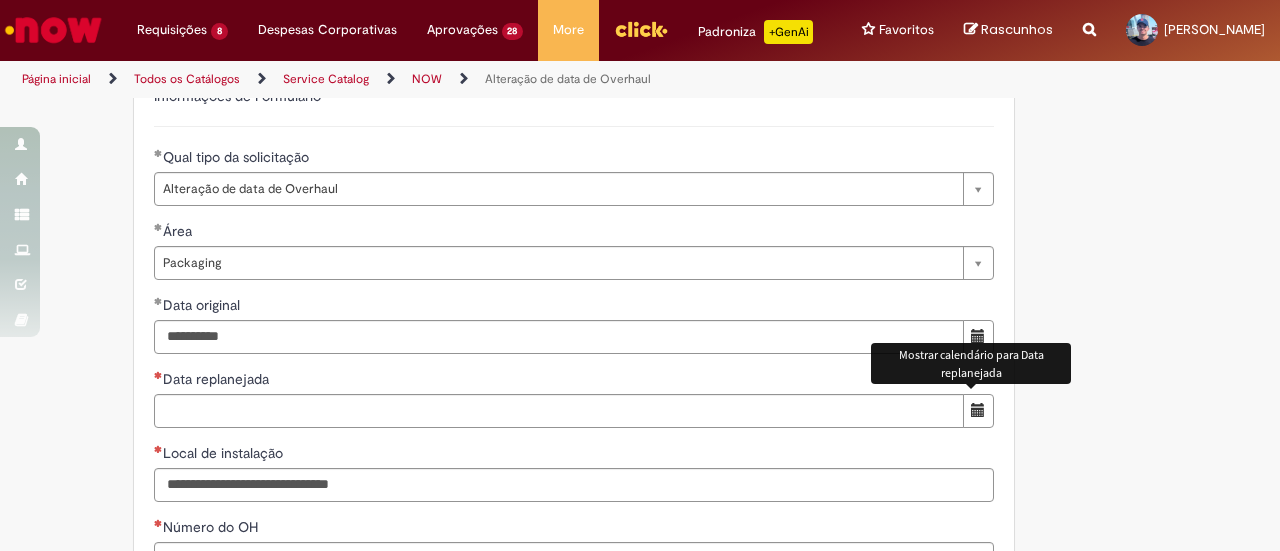 click at bounding box center [978, 410] 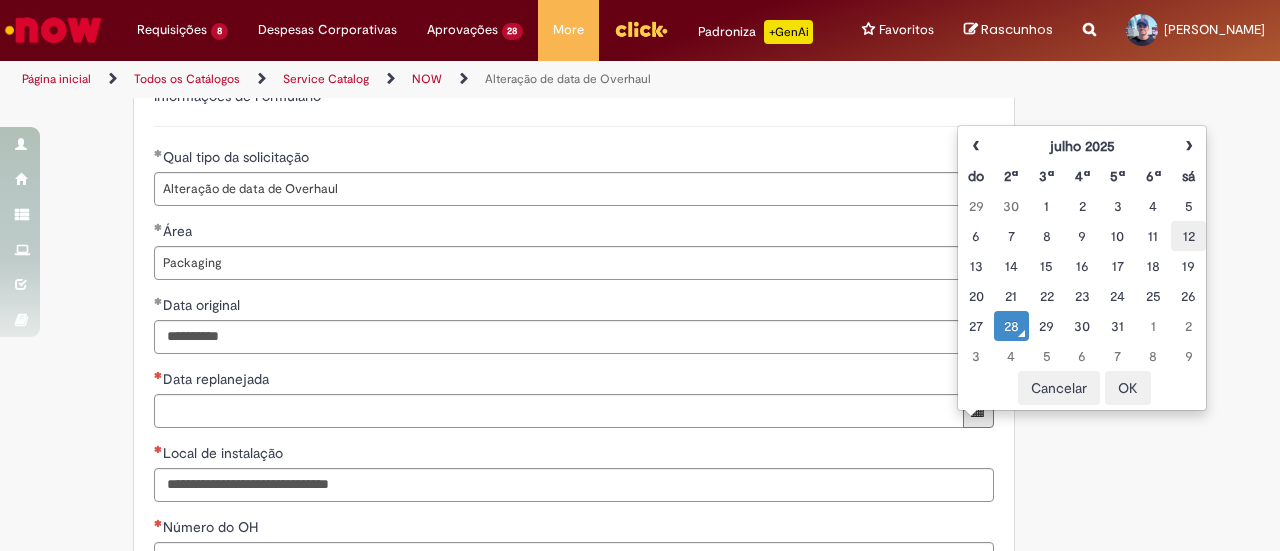 click on "12" at bounding box center [1188, 236] 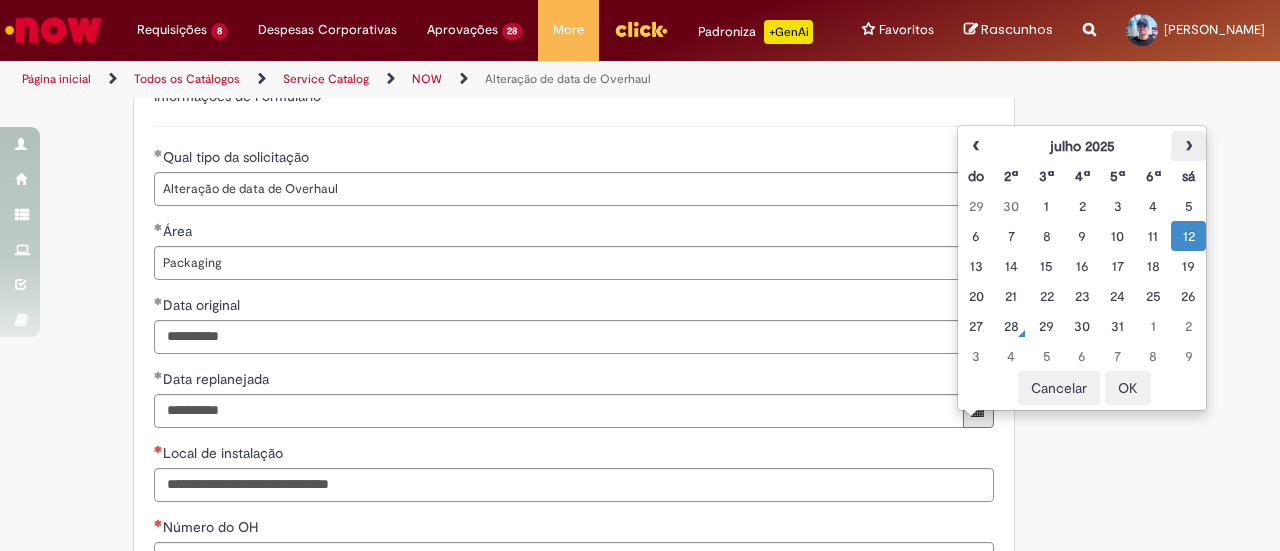 click on "›" at bounding box center (1188, 146) 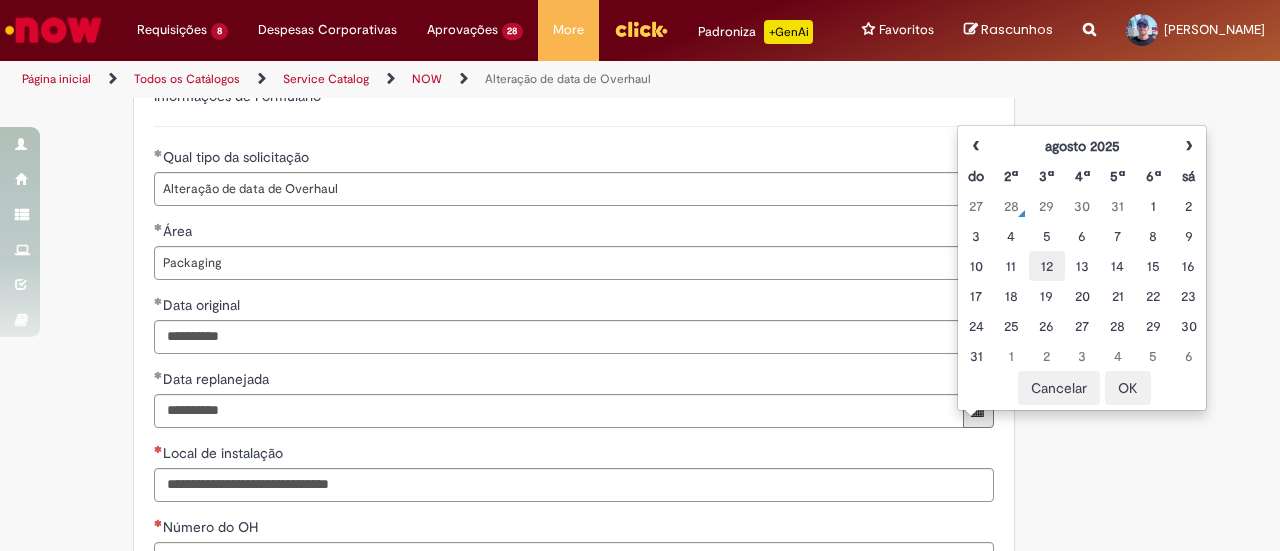 click on "12" at bounding box center [1046, 266] 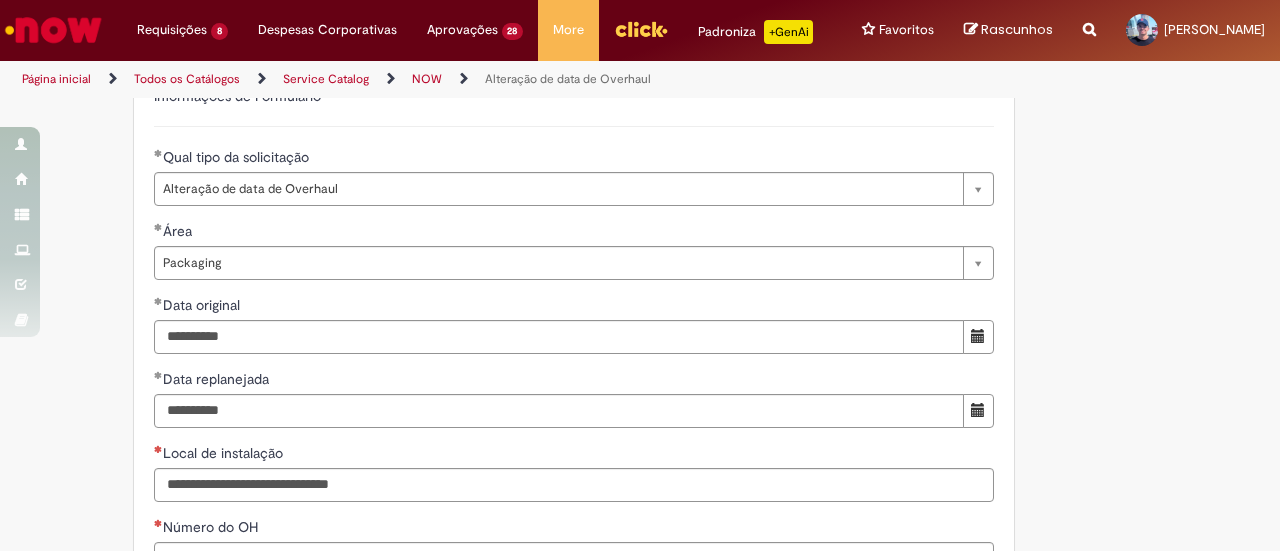 click on "**********" at bounding box center [542, 283] 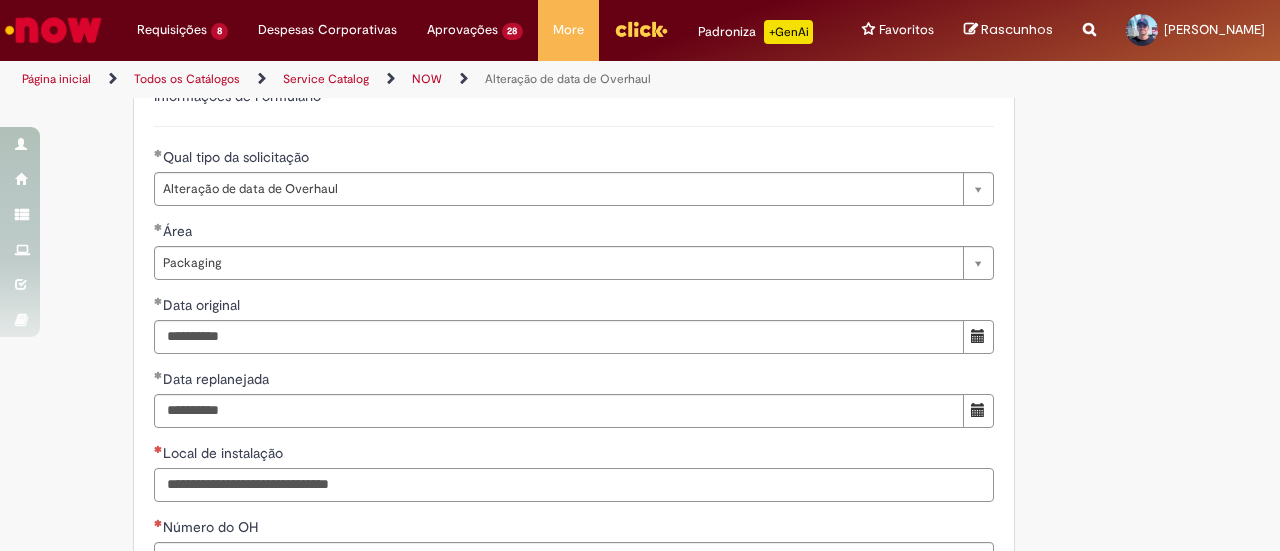 click on "Local de instalação" at bounding box center [574, 485] 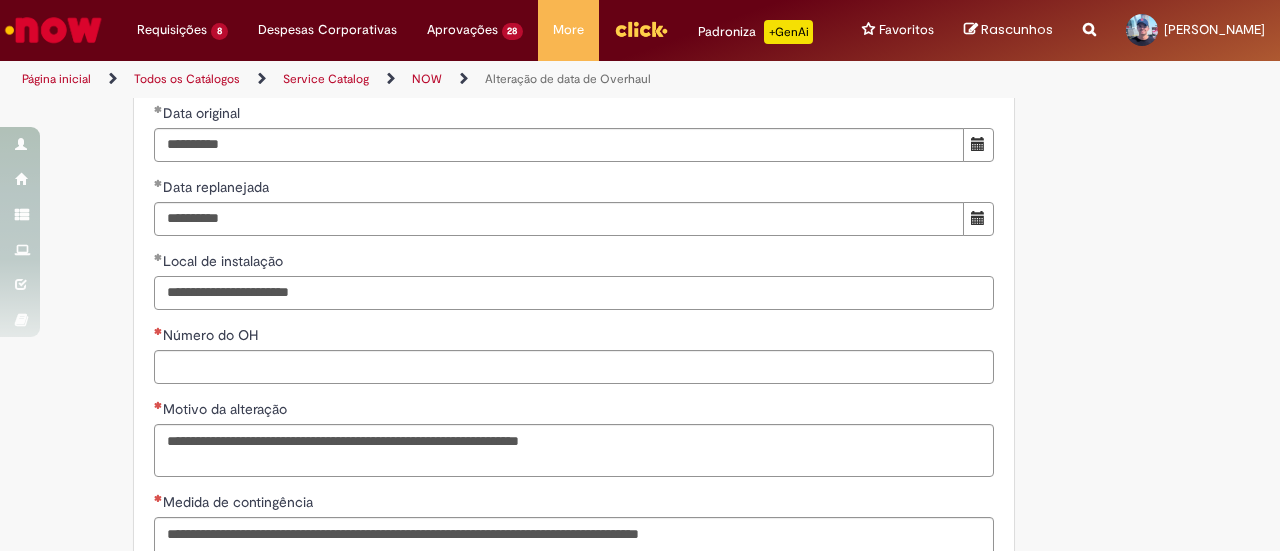 scroll, scrollTop: 800, scrollLeft: 0, axis: vertical 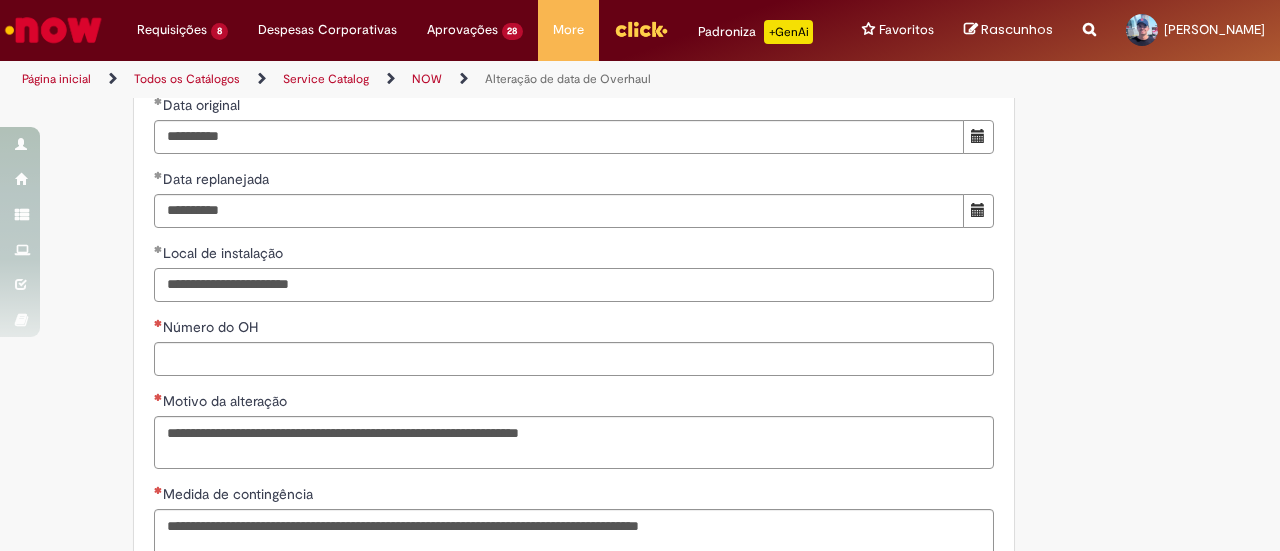 type on "**********" 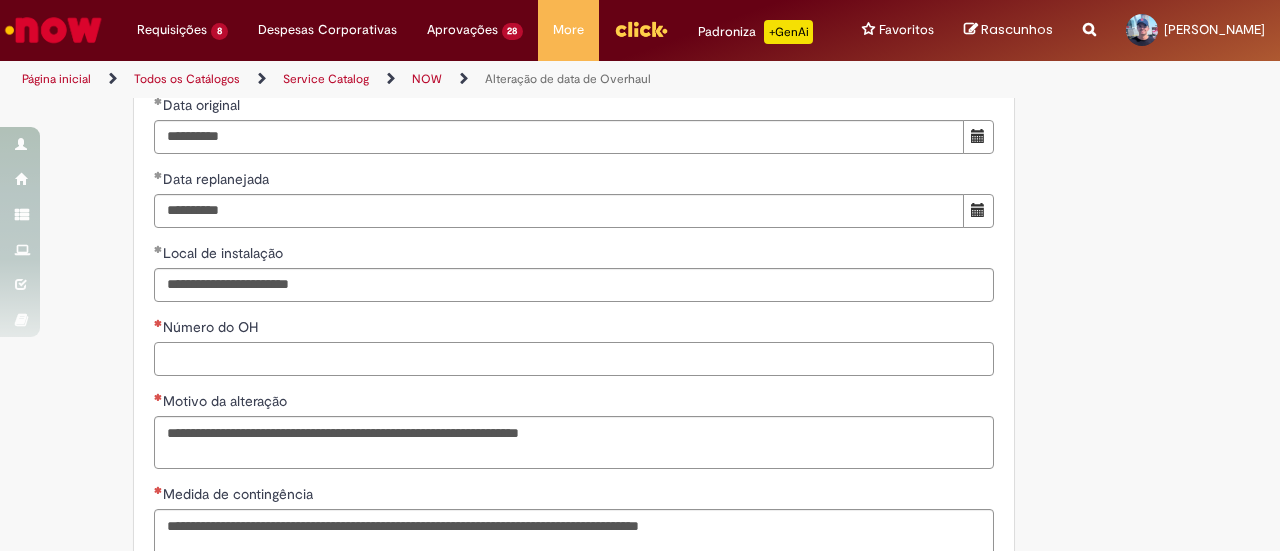 click on "Número do OH" at bounding box center [574, 359] 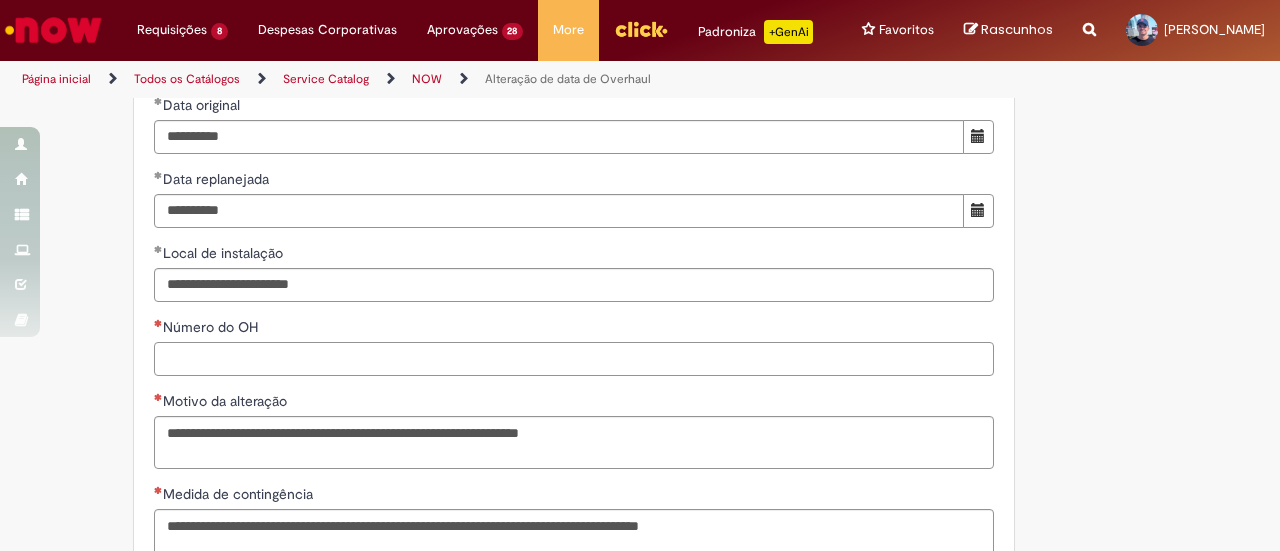 paste on "**********" 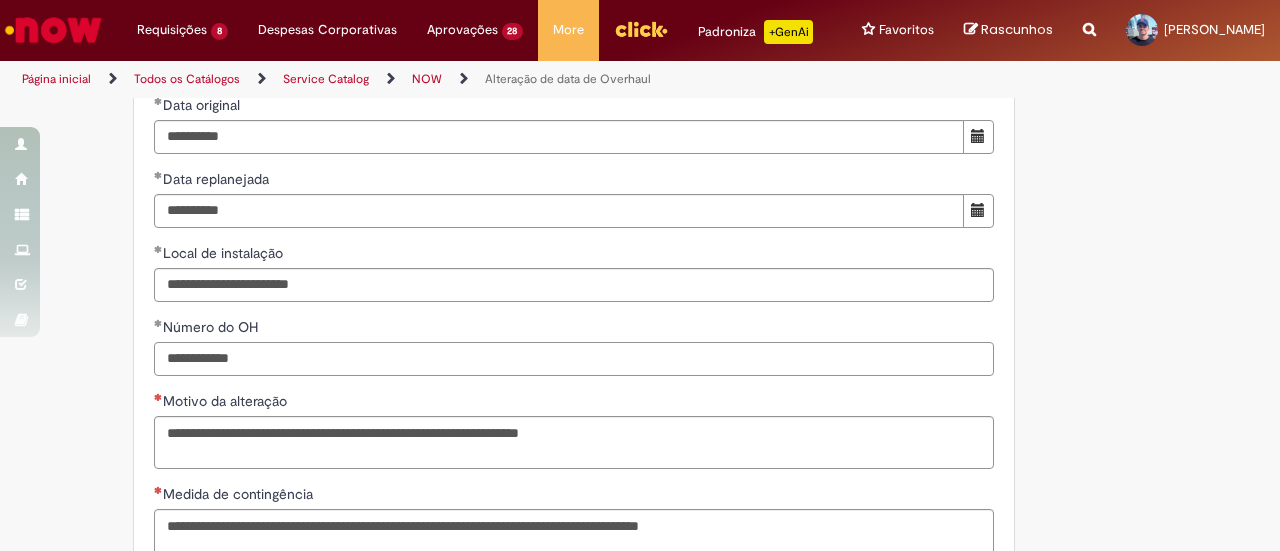 type on "**********" 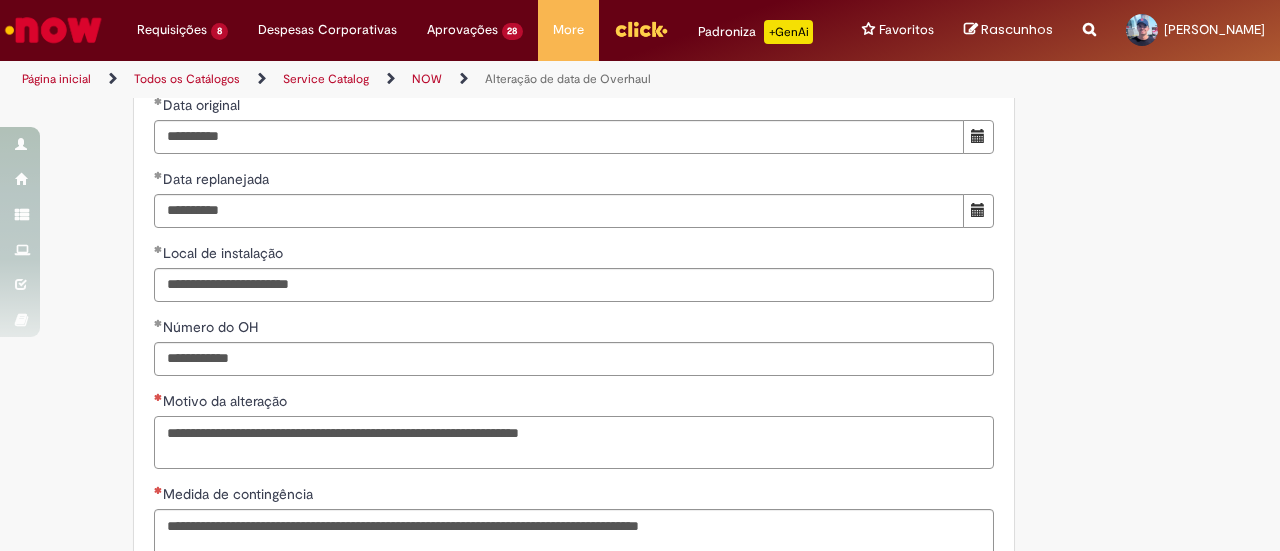 click on "Motivo da alteração" at bounding box center (574, 442) 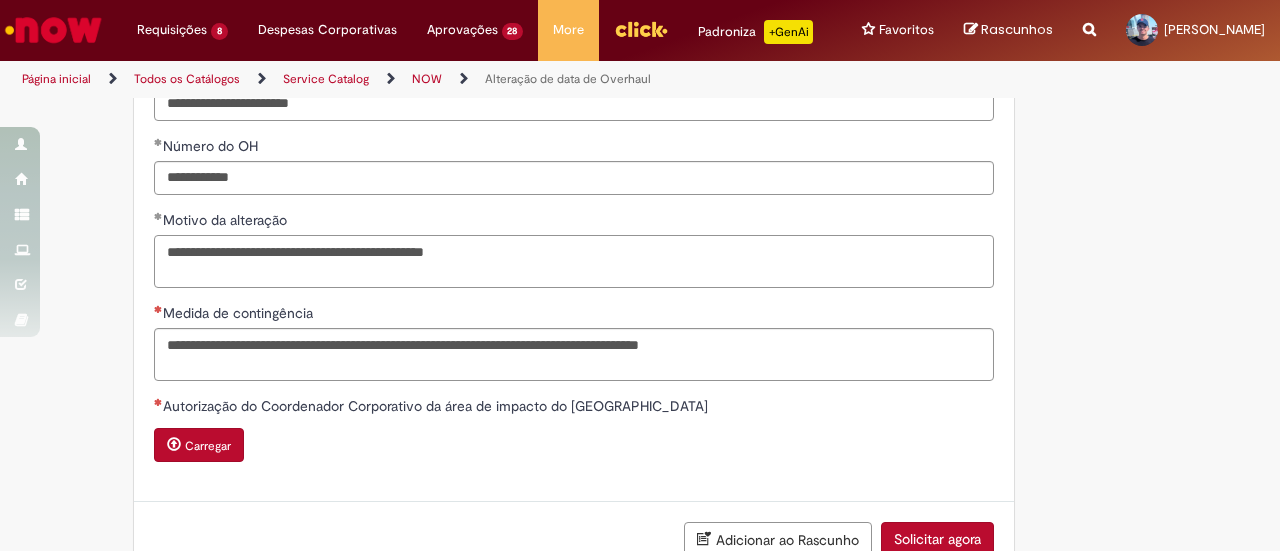 scroll, scrollTop: 1000, scrollLeft: 0, axis: vertical 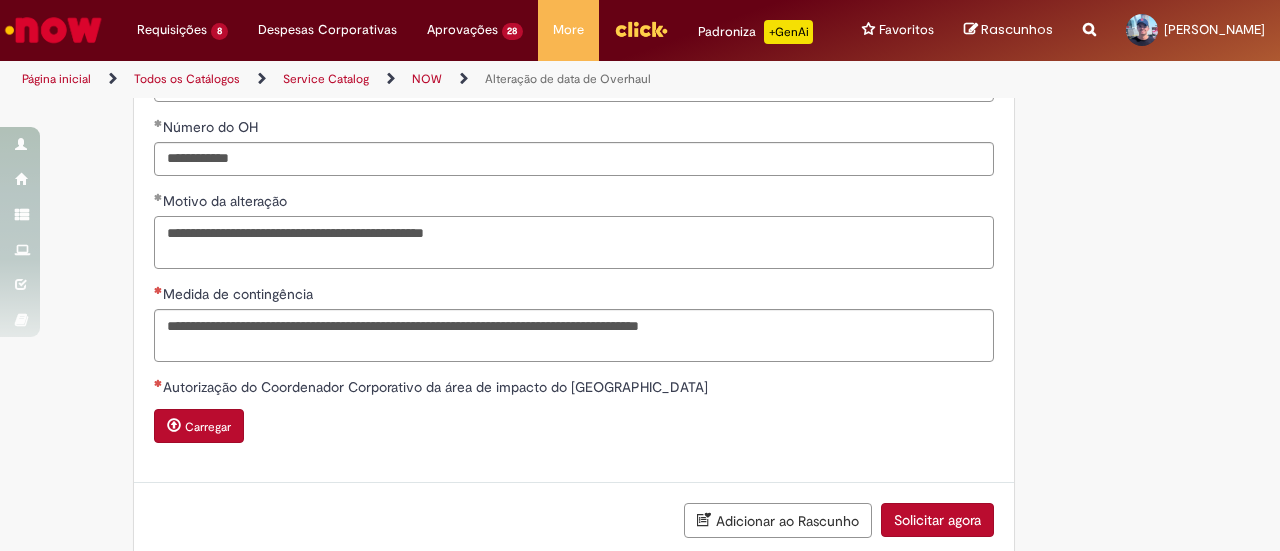 type on "**********" 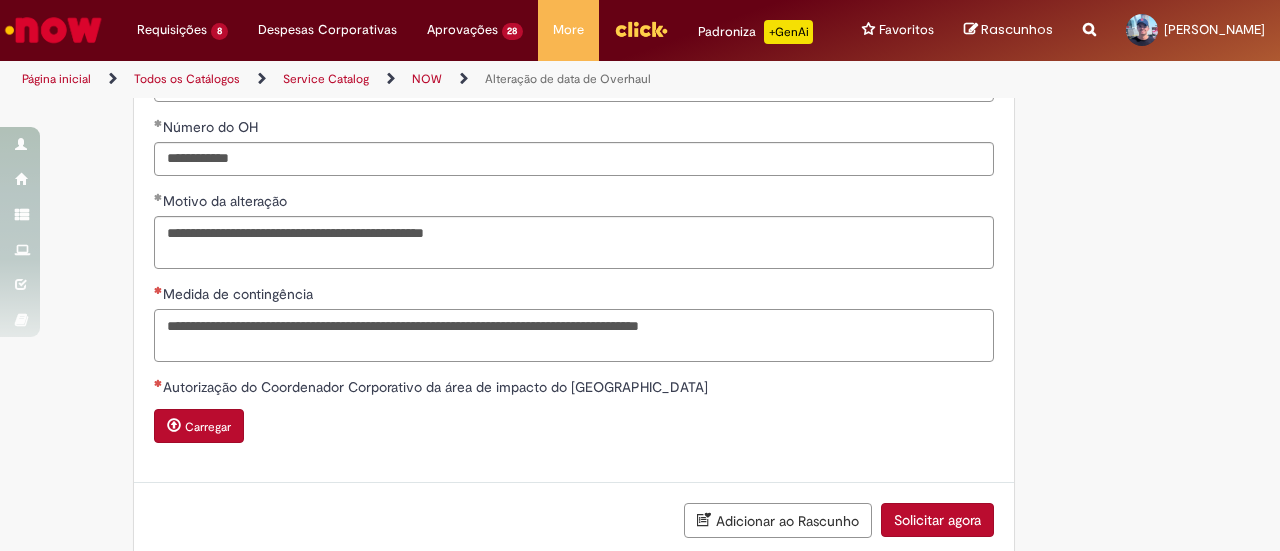 click on "Medida de contingência" at bounding box center [574, 335] 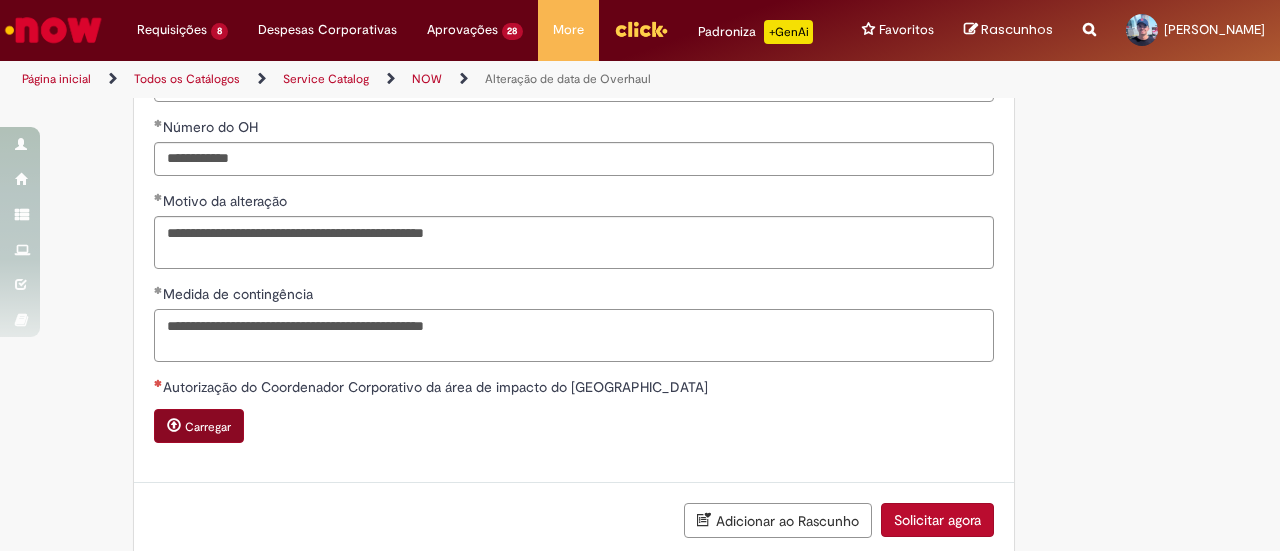 type on "**********" 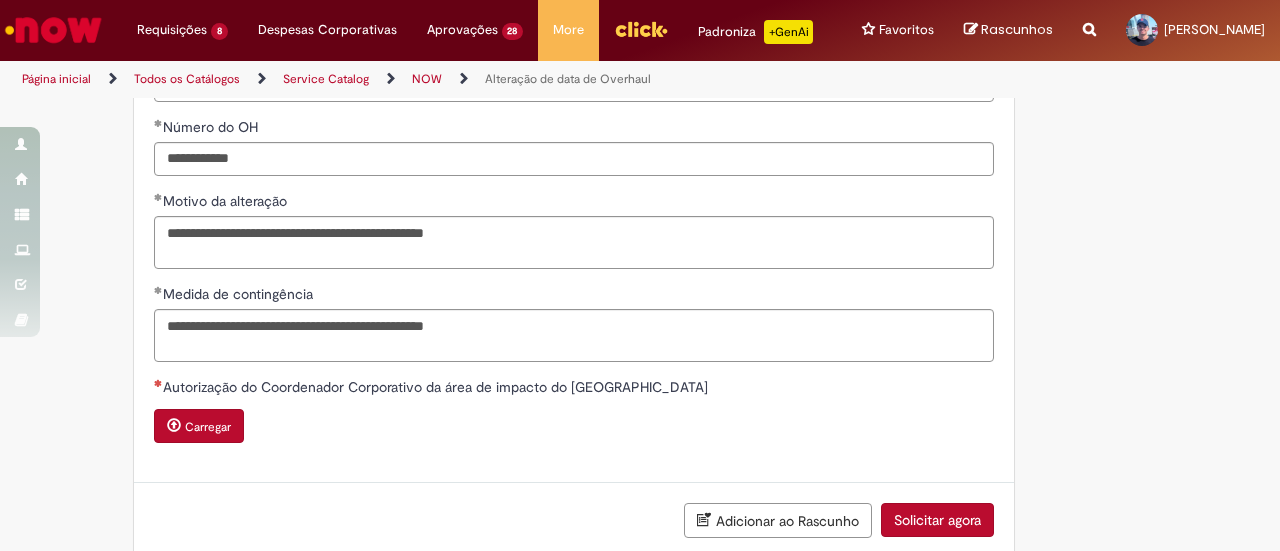 click on "Carregar" at bounding box center [208, 427] 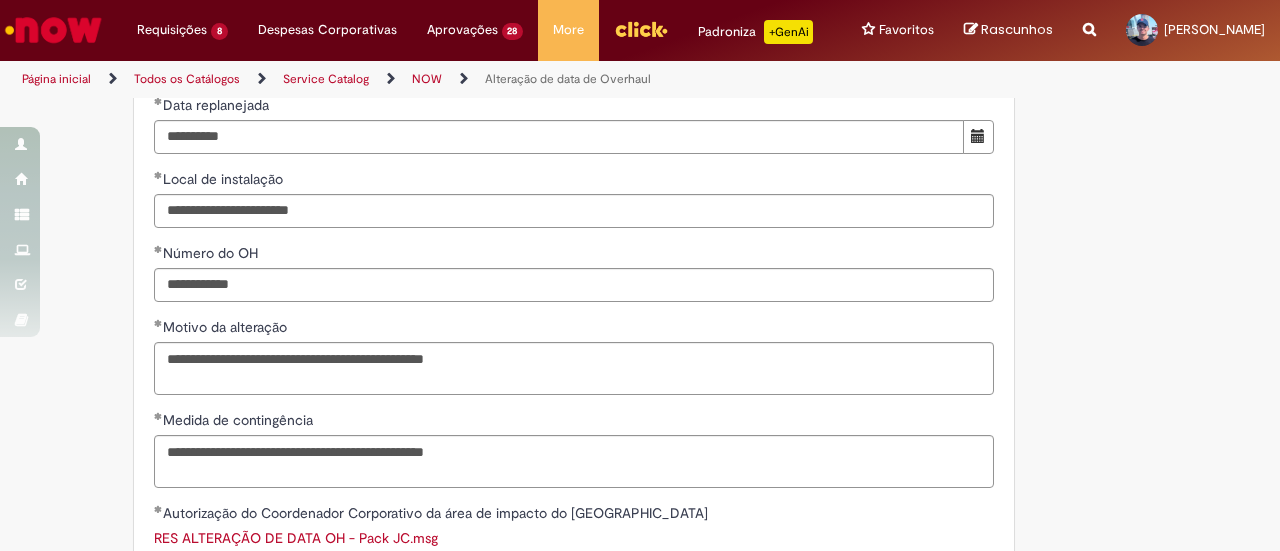 scroll, scrollTop: 1000, scrollLeft: 0, axis: vertical 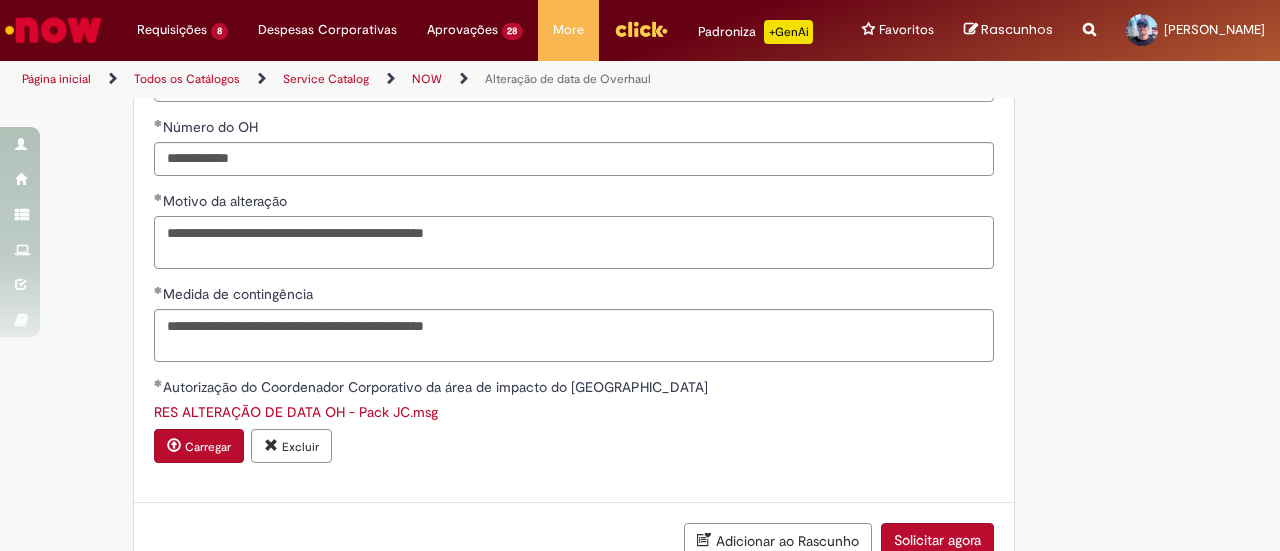 drag, startPoint x: 521, startPoint y: 254, endPoint x: 43, endPoint y: 251, distance: 478.0094 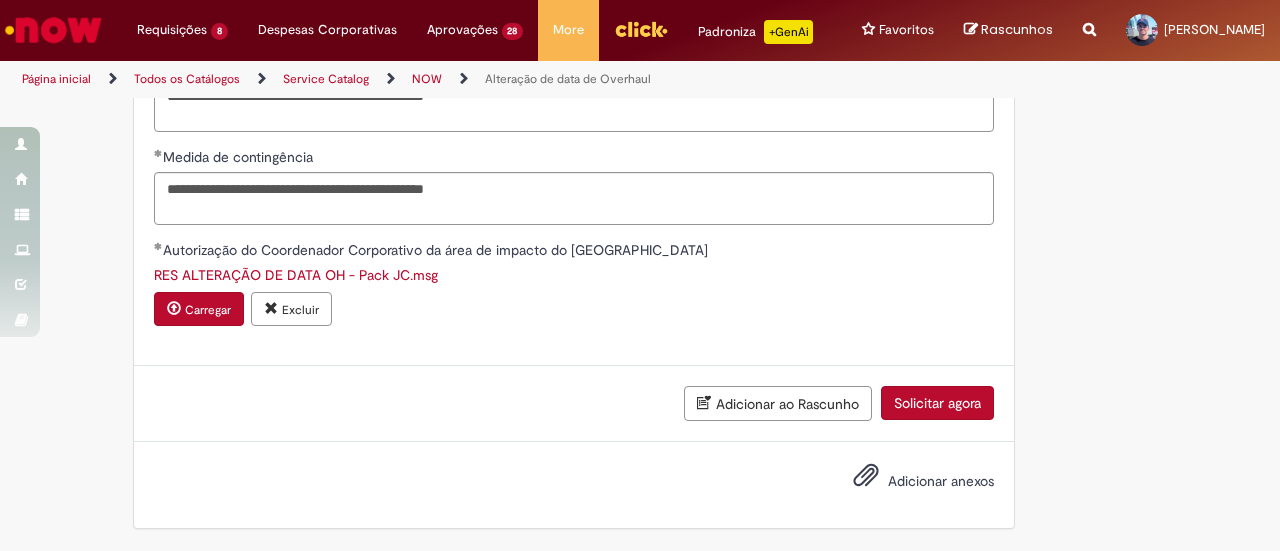 click on "Solicitar agora" at bounding box center (937, 403) 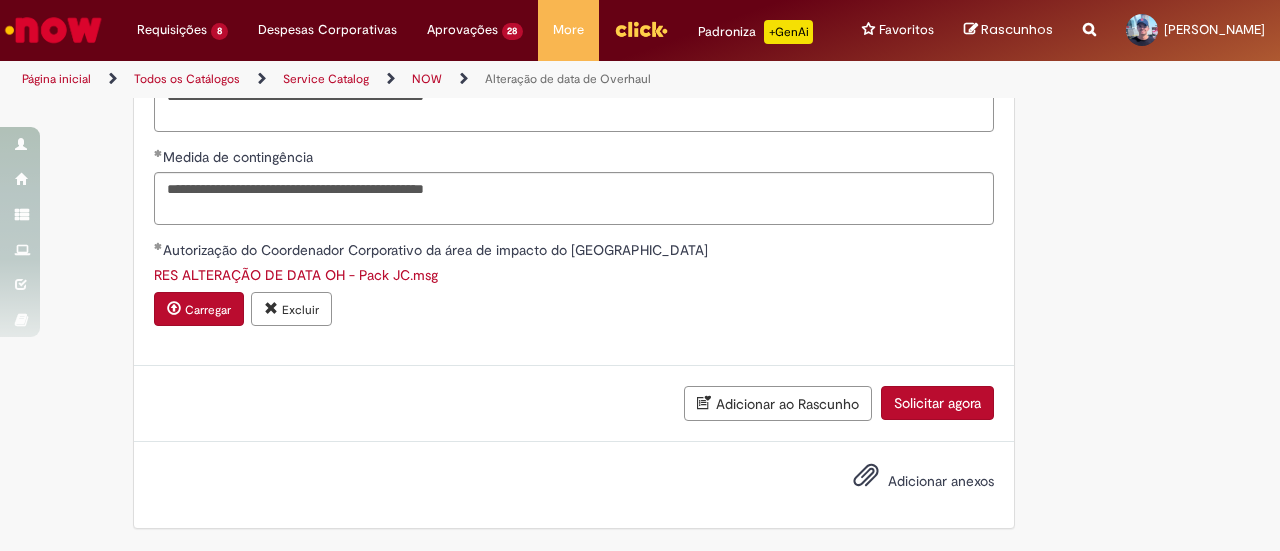 scroll, scrollTop: 1104, scrollLeft: 0, axis: vertical 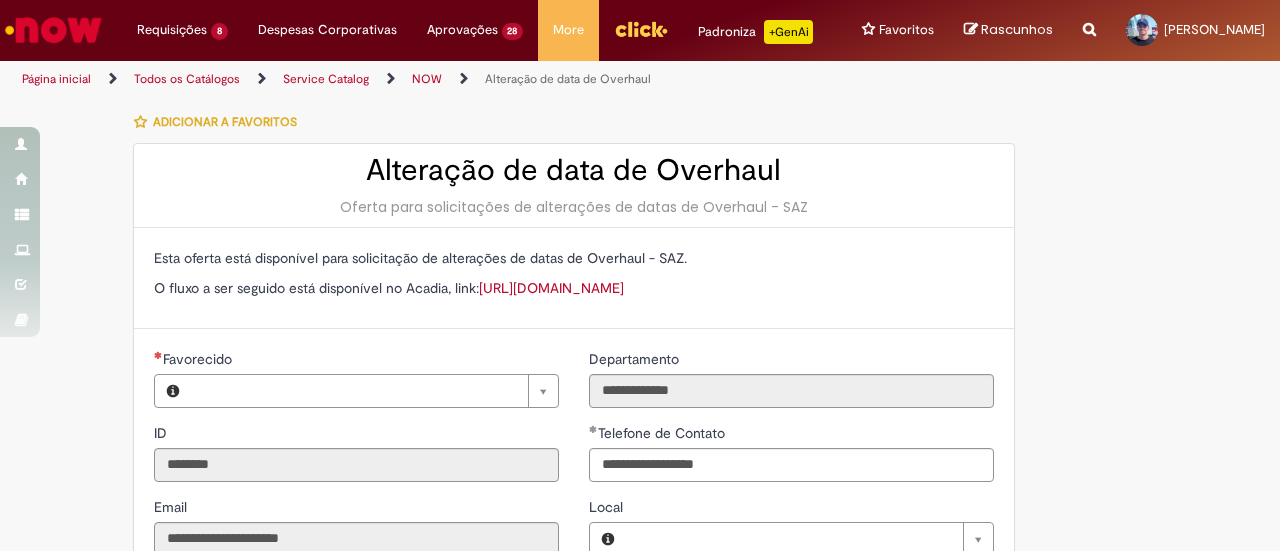 type on "**********" 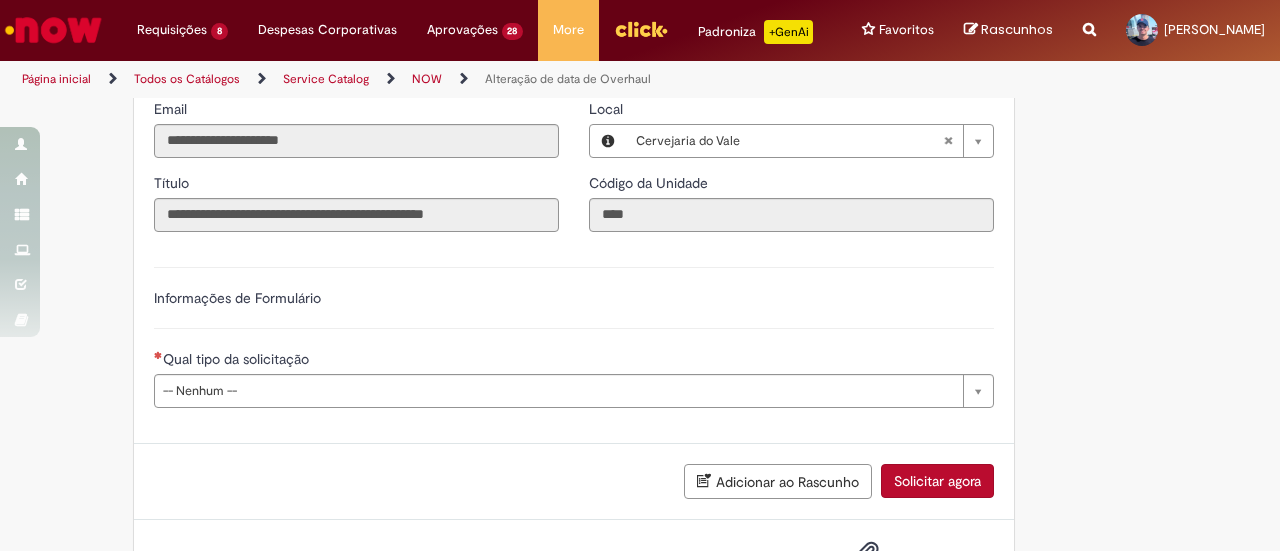 scroll, scrollTop: 400, scrollLeft: 0, axis: vertical 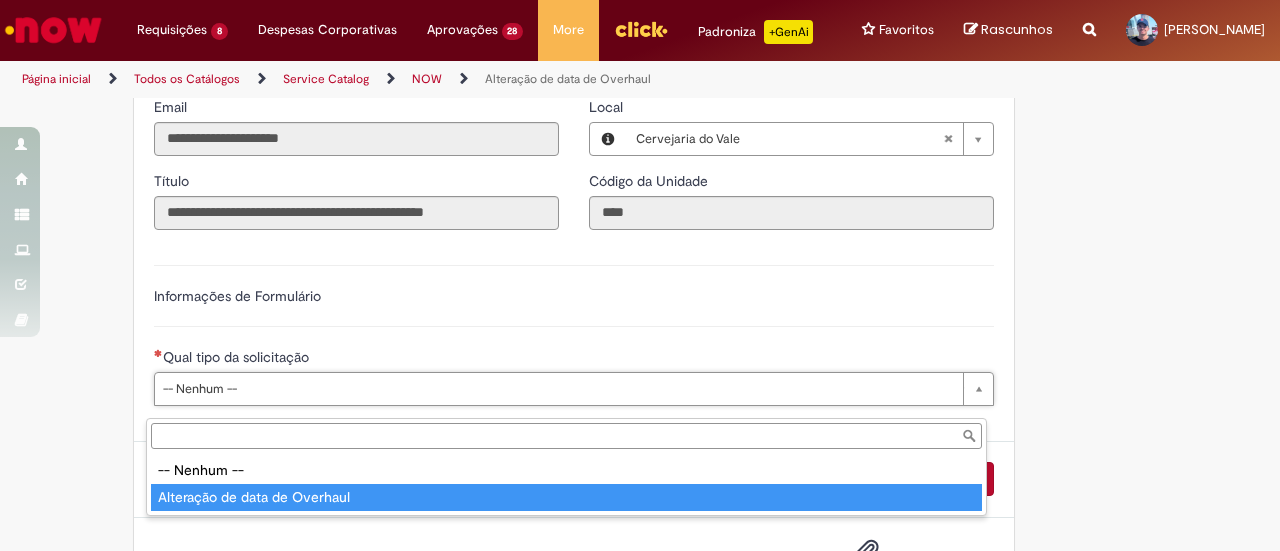type on "**********" 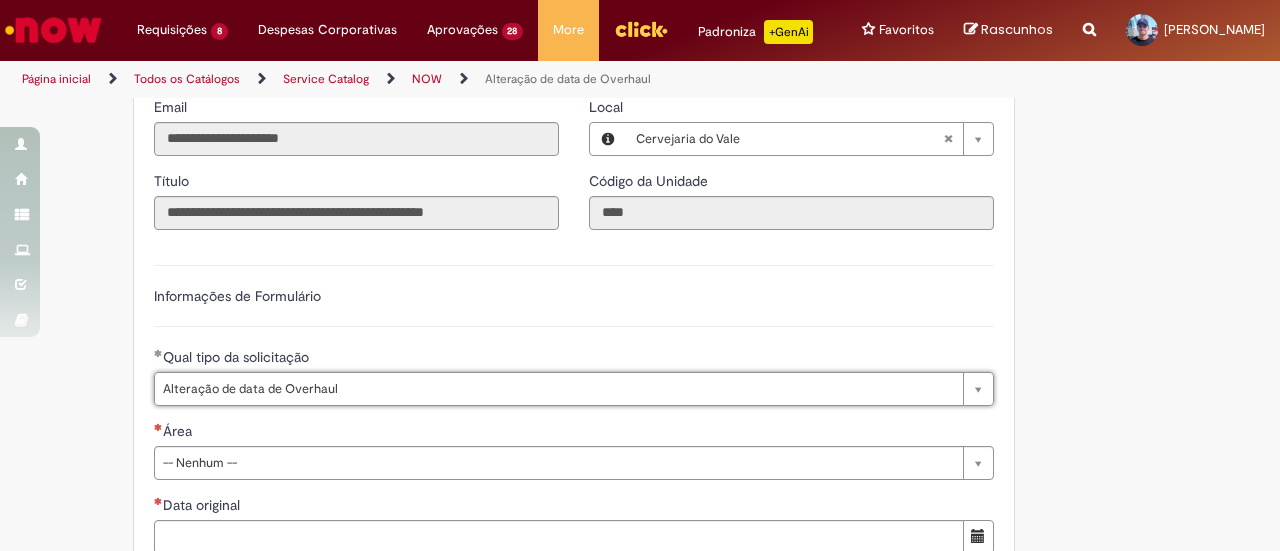 click on "**********" at bounding box center [542, 483] 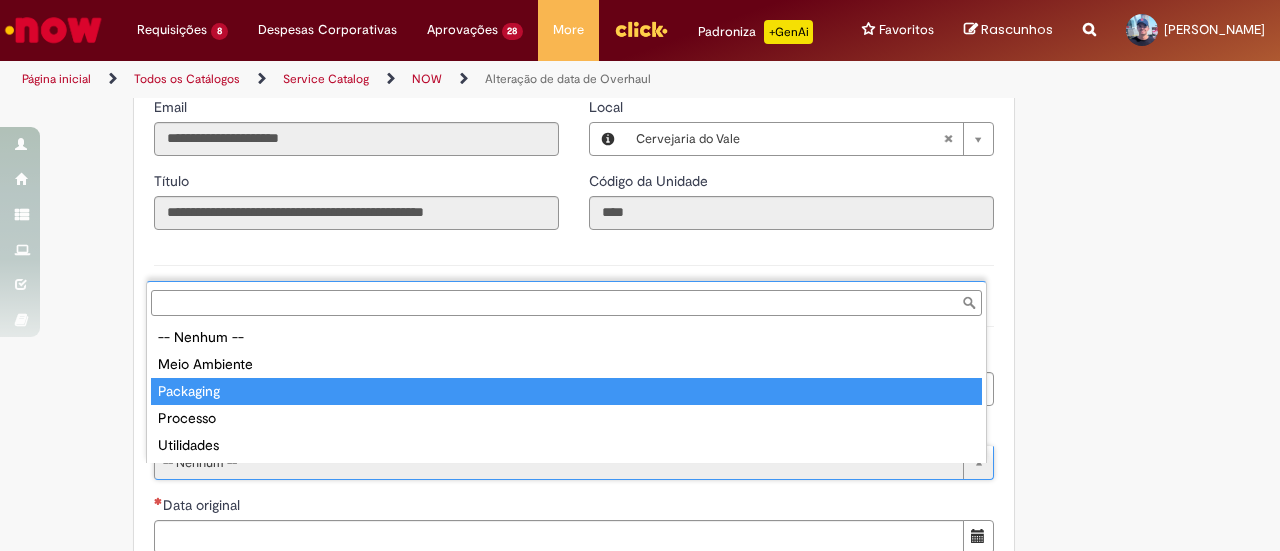type on "*********" 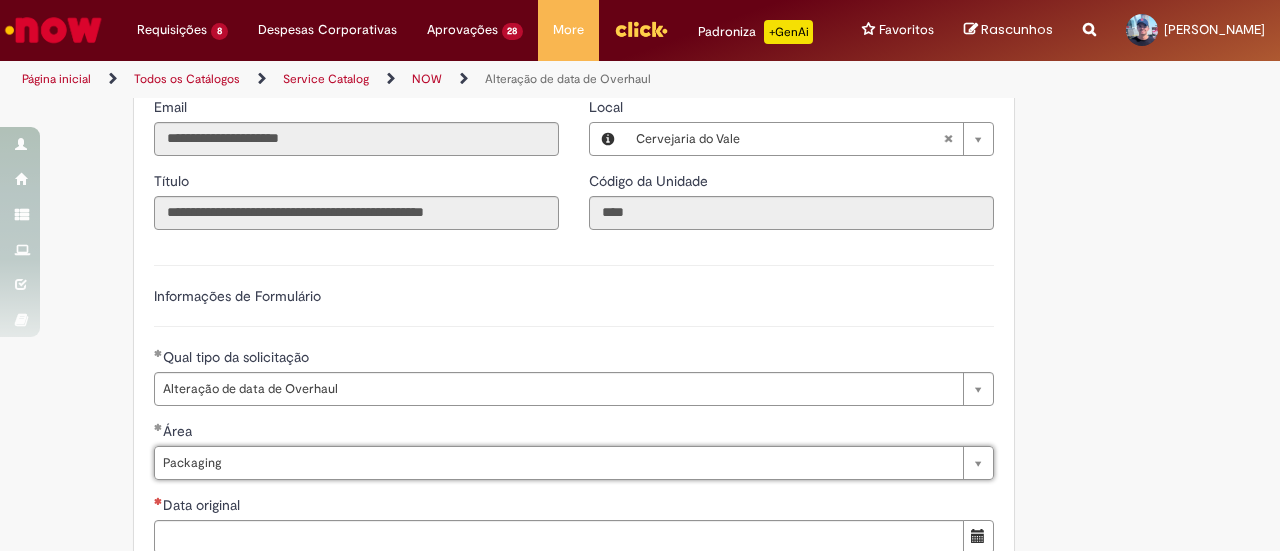 click on "**********" at bounding box center [542, 483] 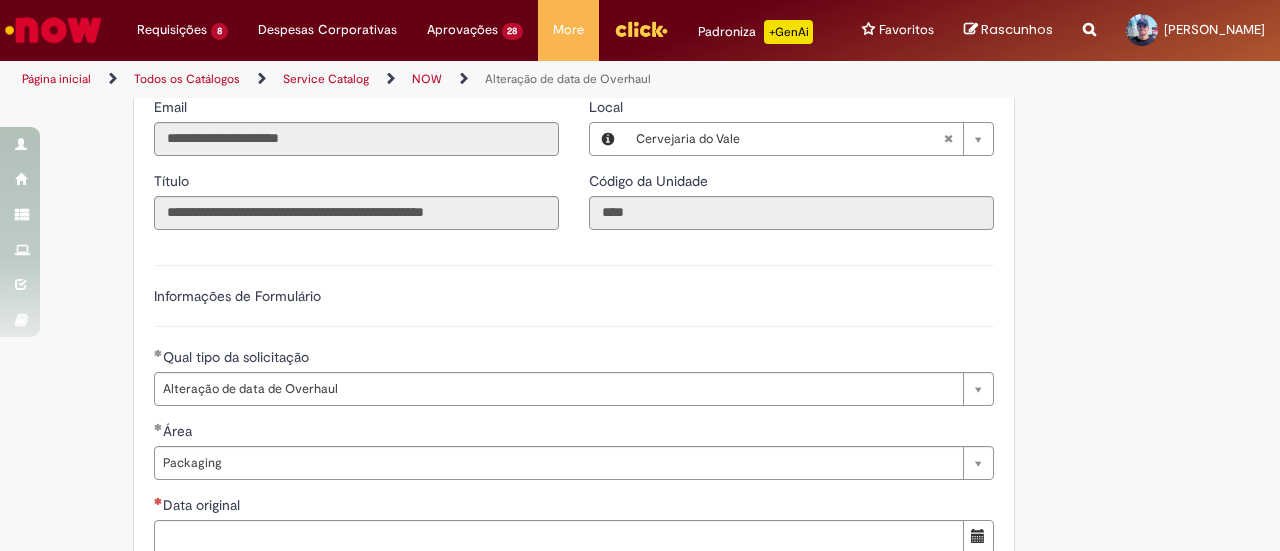 scroll, scrollTop: 500, scrollLeft: 0, axis: vertical 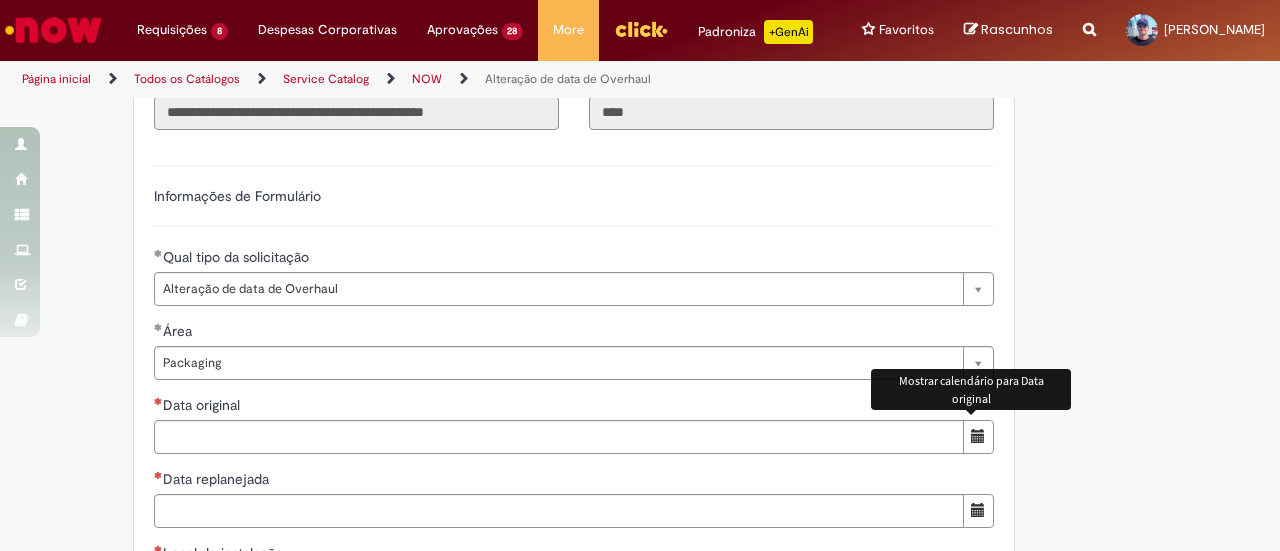 click at bounding box center (978, 437) 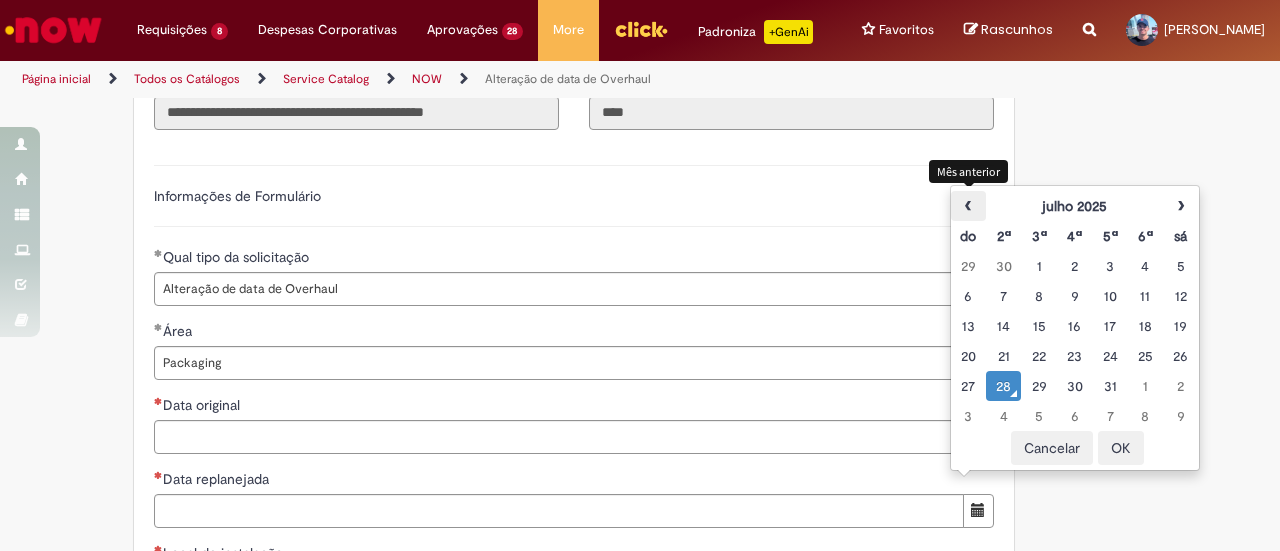 click on "‹" at bounding box center (968, 206) 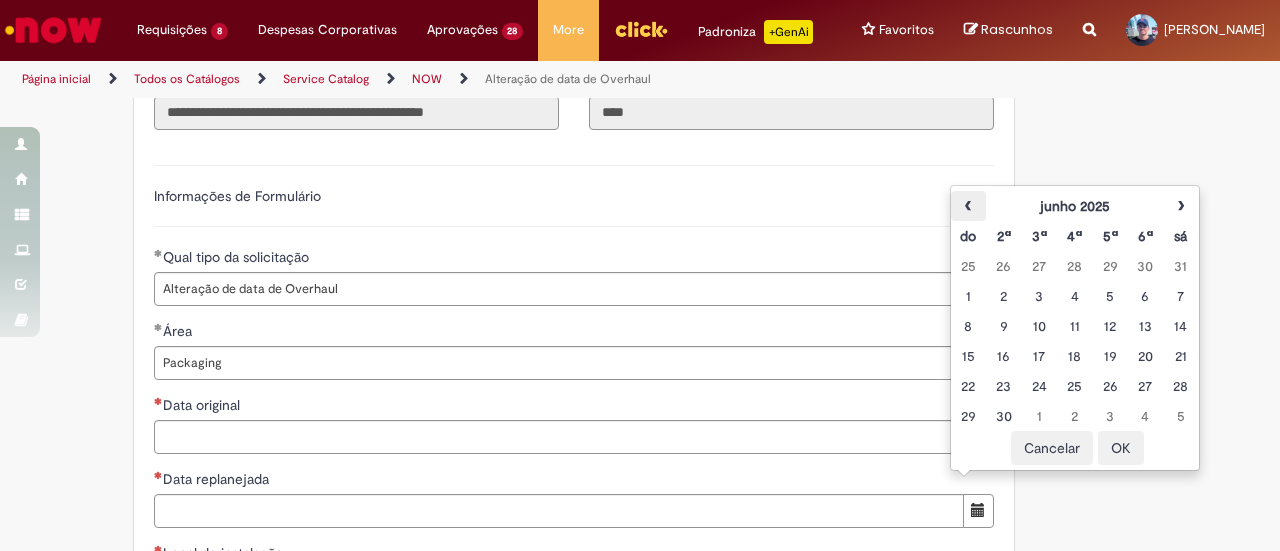 click on "‹" at bounding box center (968, 206) 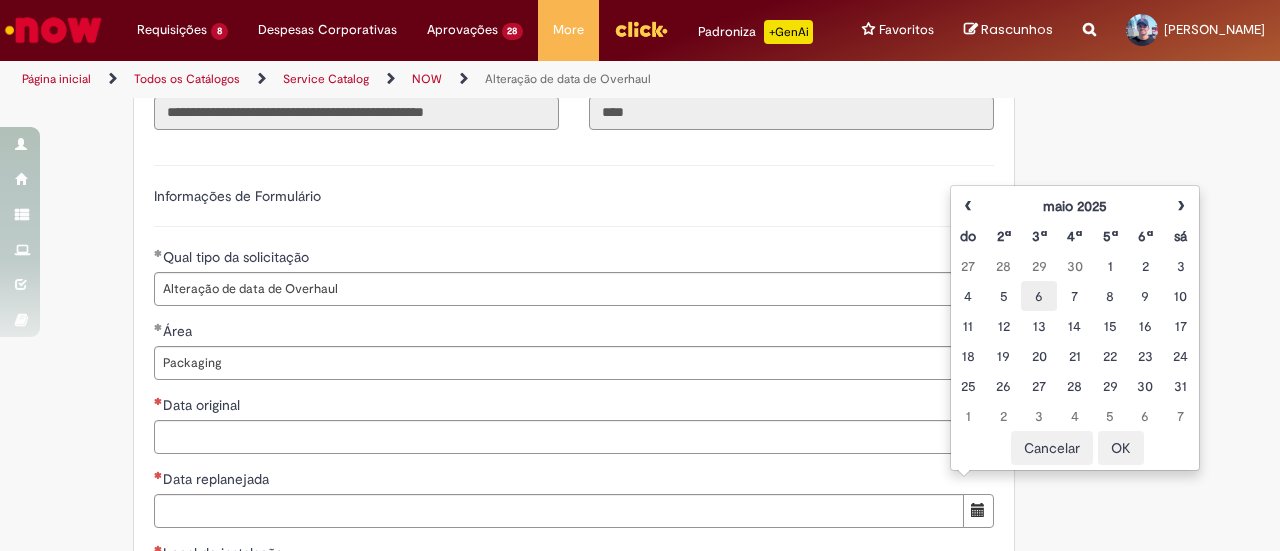 click on "6" at bounding box center [1038, 296] 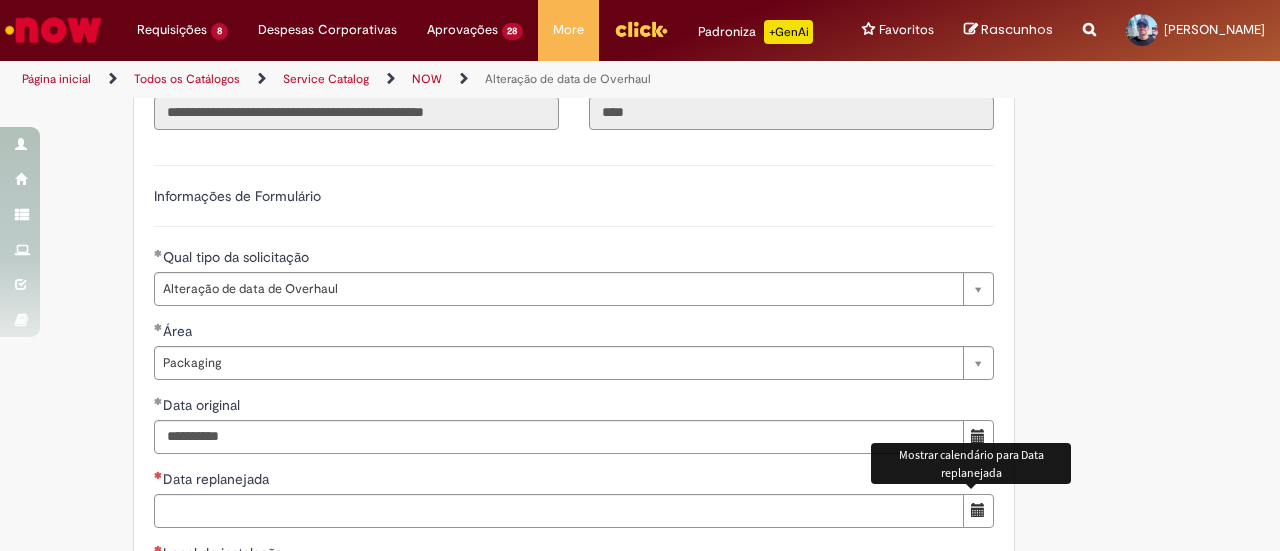 click at bounding box center [978, 510] 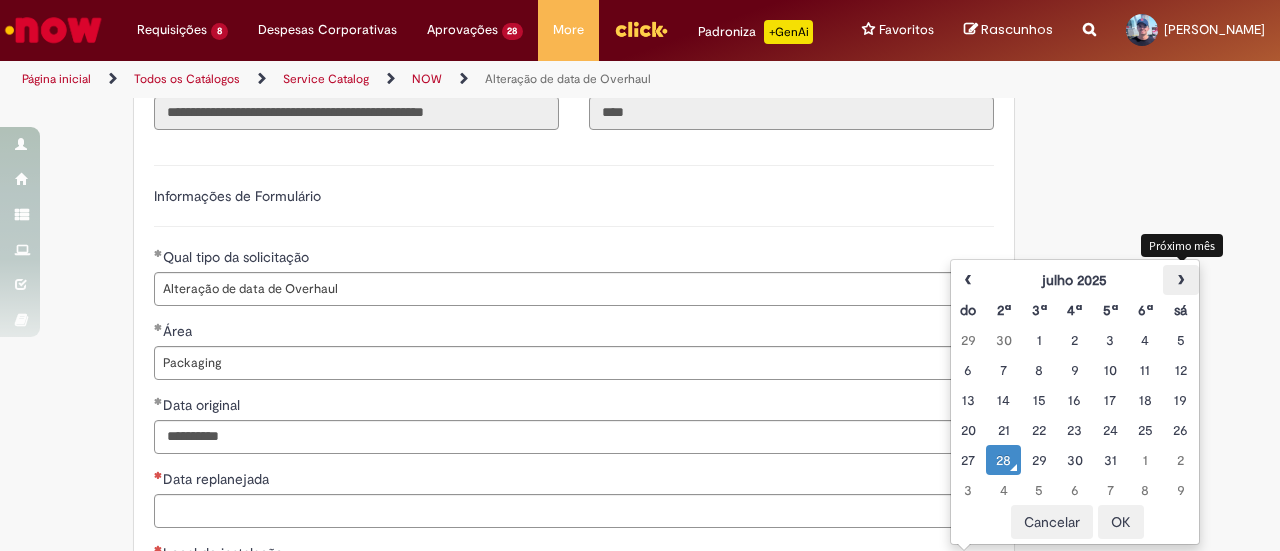 click on "›" at bounding box center [1180, 280] 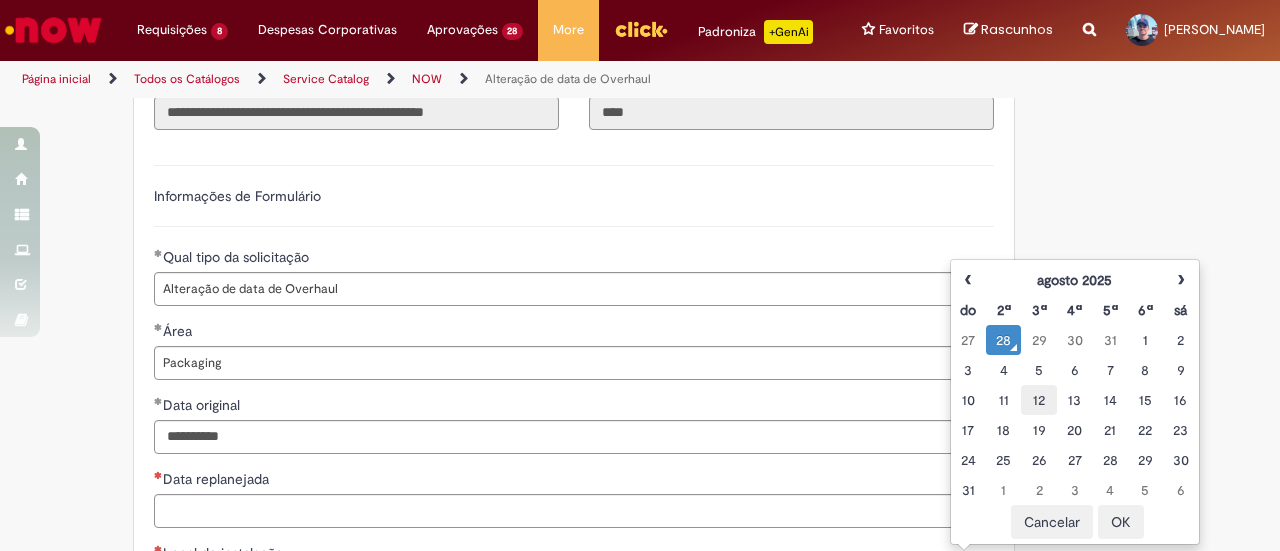 click on "12" at bounding box center [1038, 400] 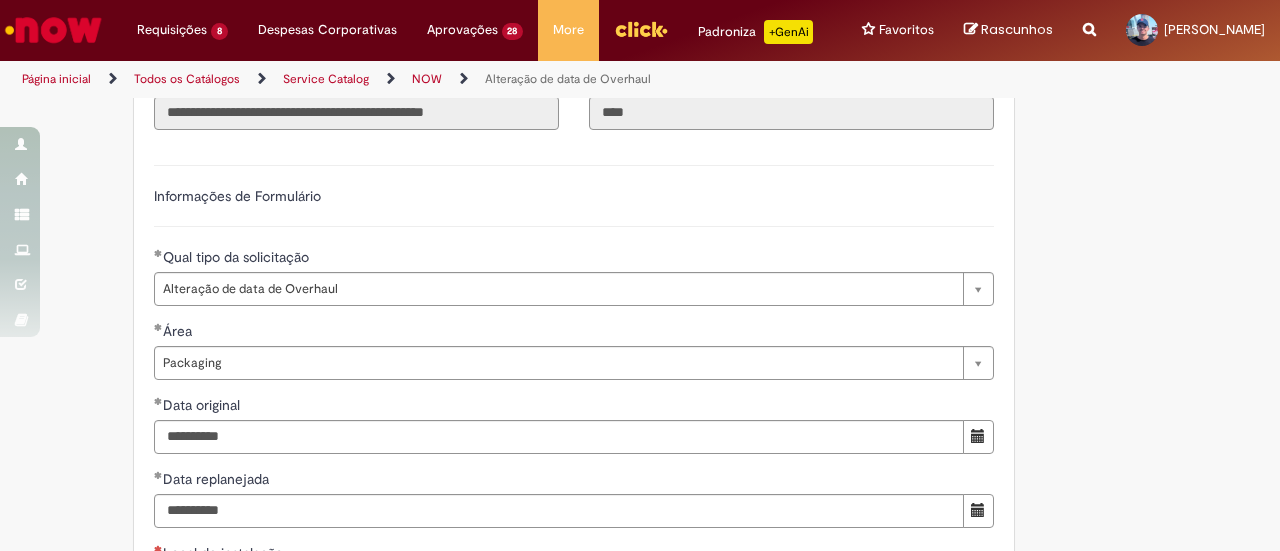 click on "**********" at bounding box center (640, 383) 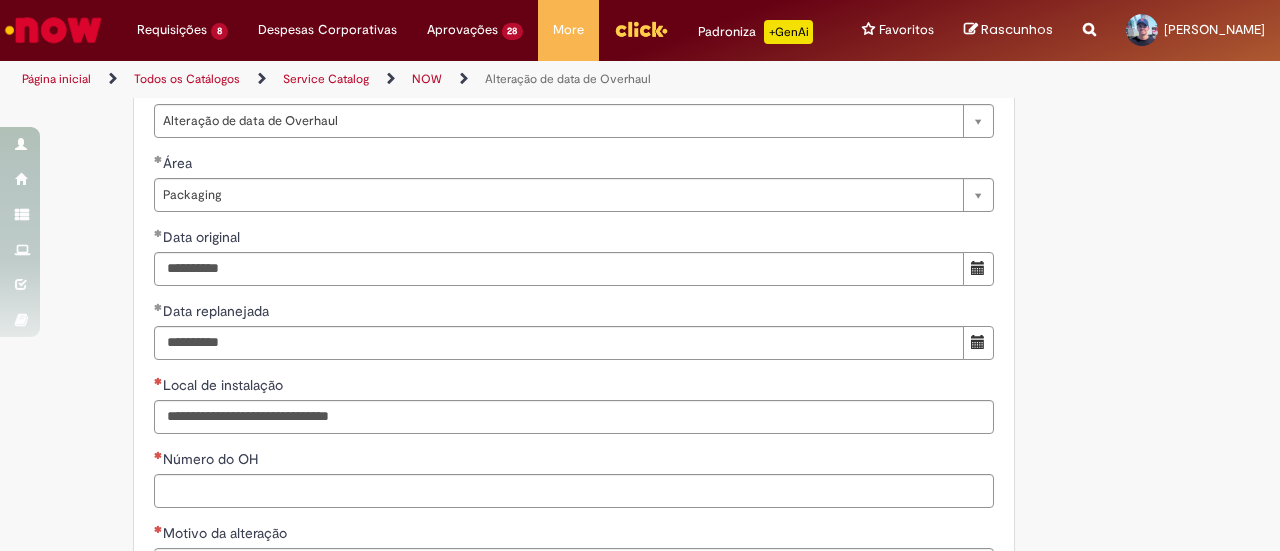 scroll, scrollTop: 700, scrollLeft: 0, axis: vertical 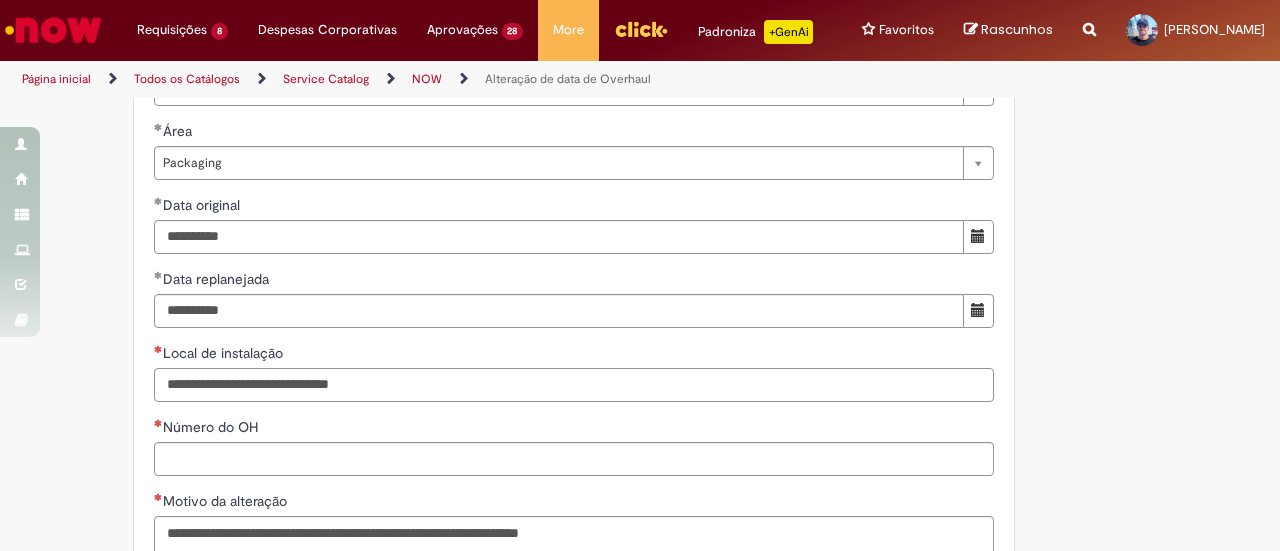 click on "Local de instalação" at bounding box center (574, 385) 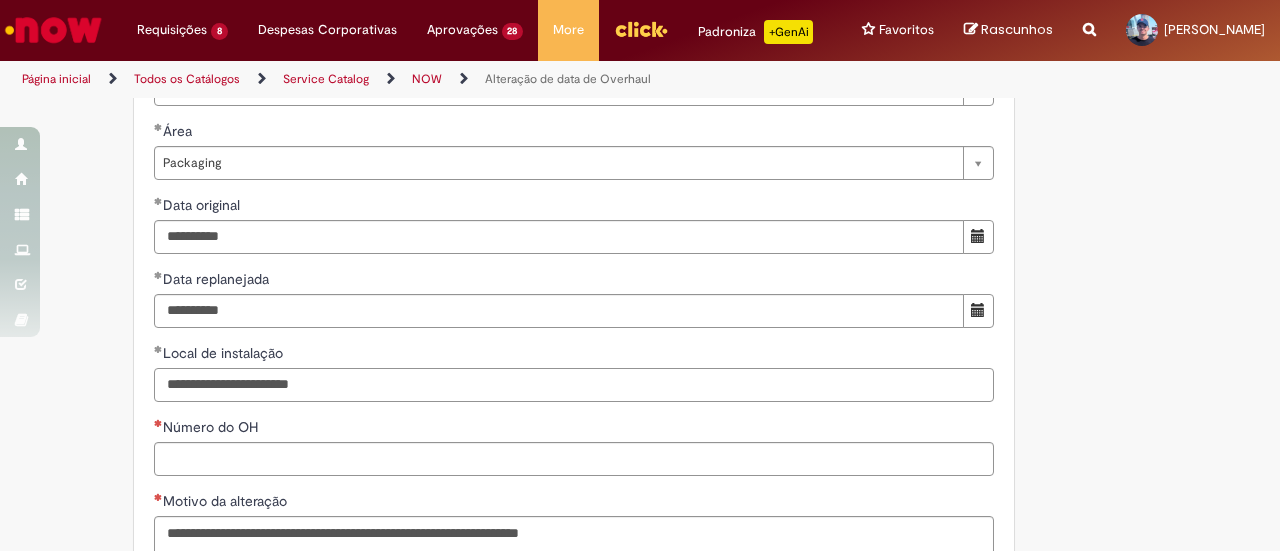 type on "**********" 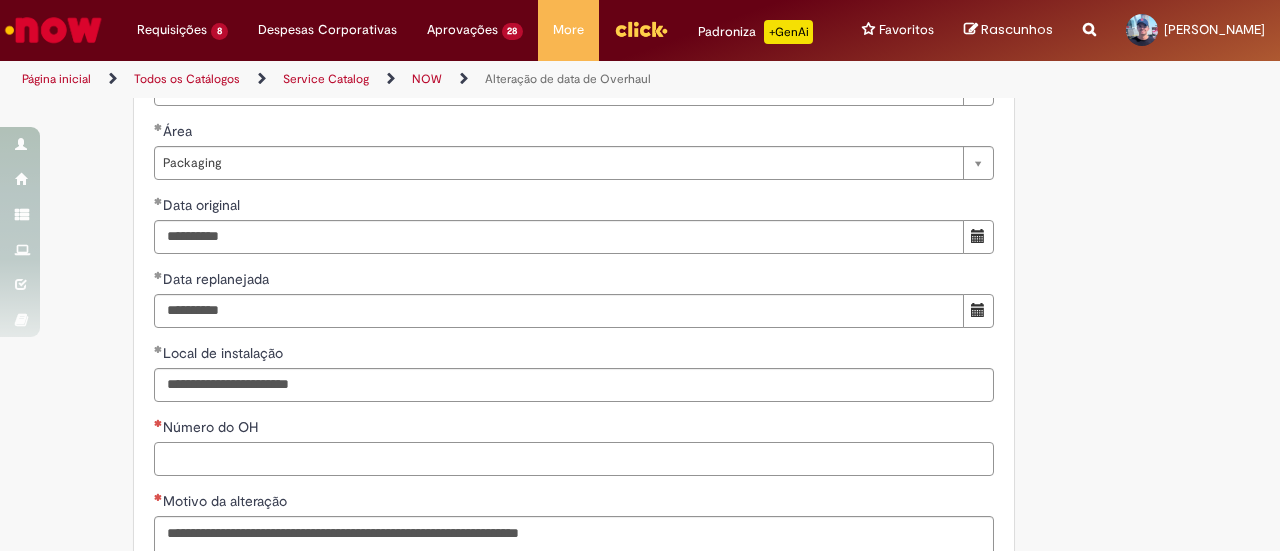 click on "Número do OH" at bounding box center (574, 459) 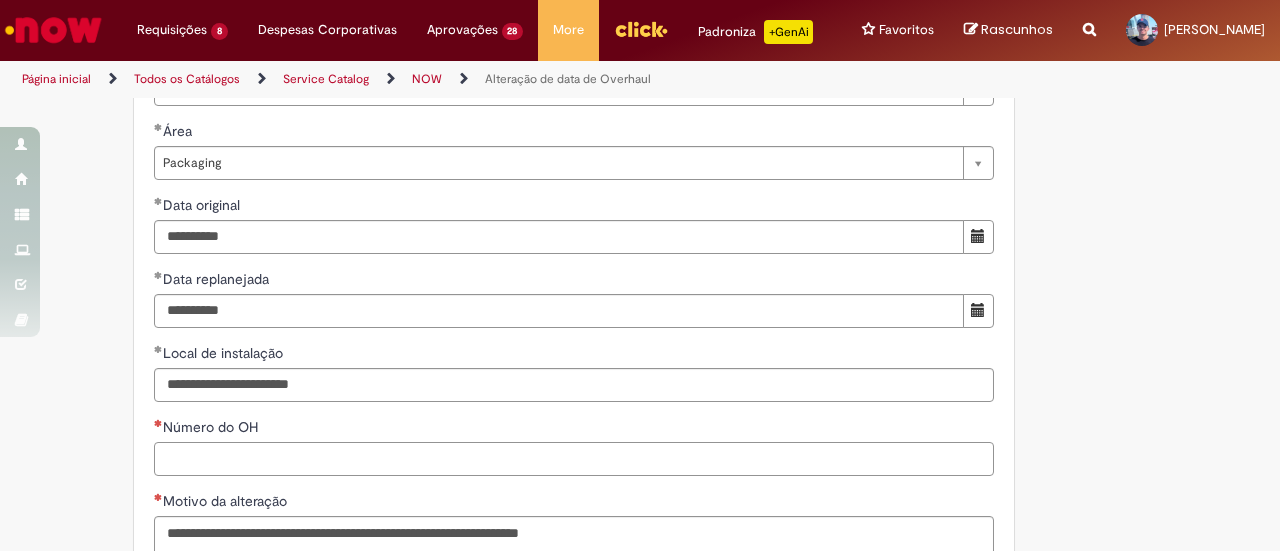 paste on "**********" 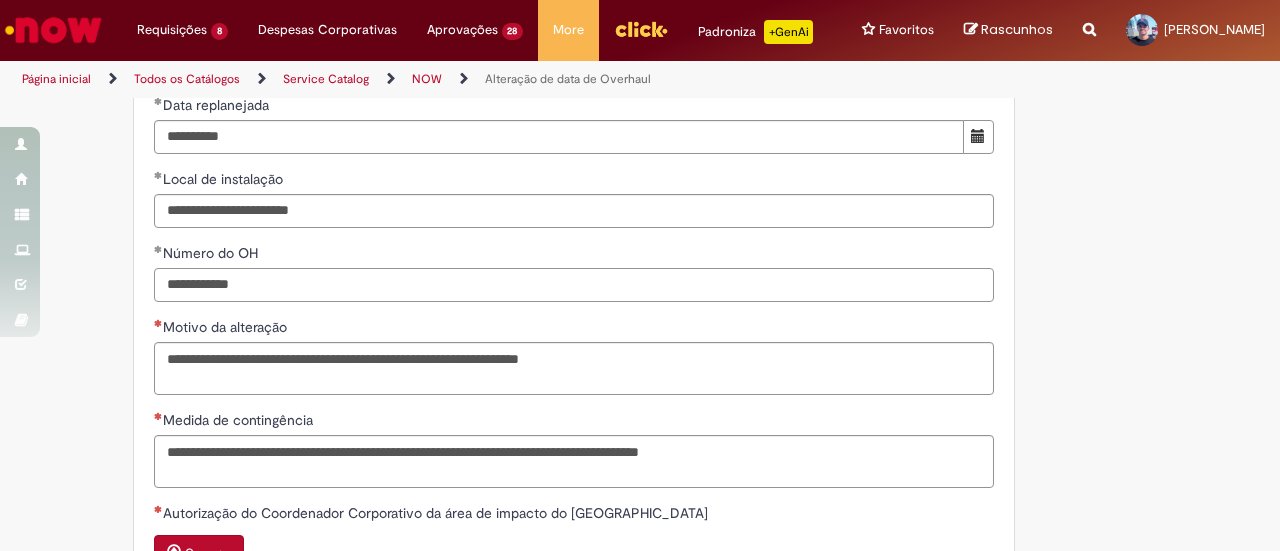 scroll, scrollTop: 900, scrollLeft: 0, axis: vertical 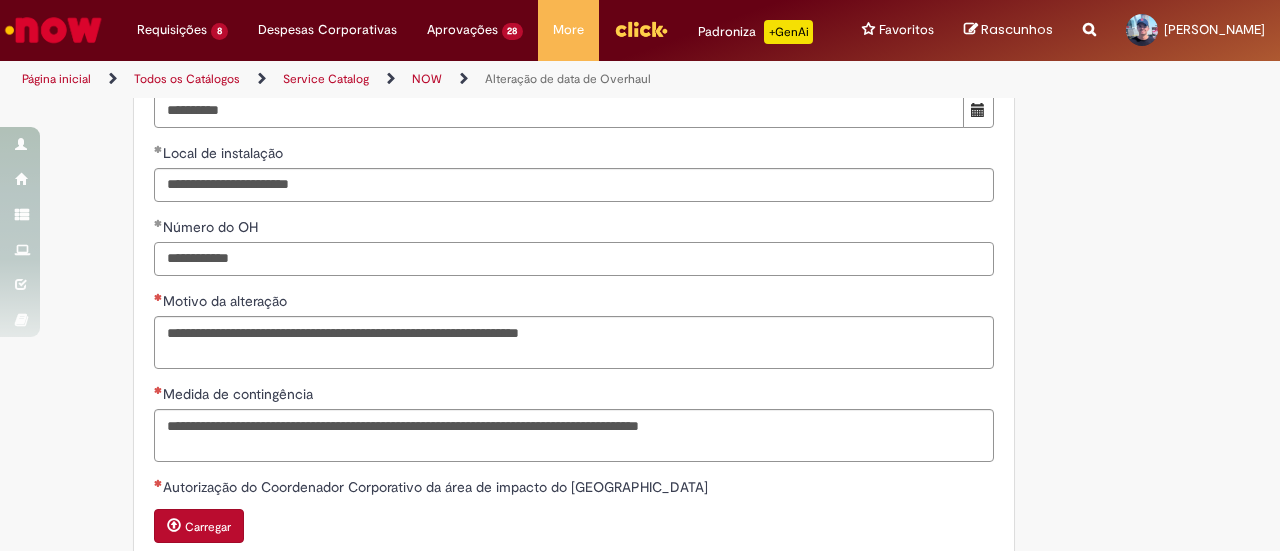 type on "**********" 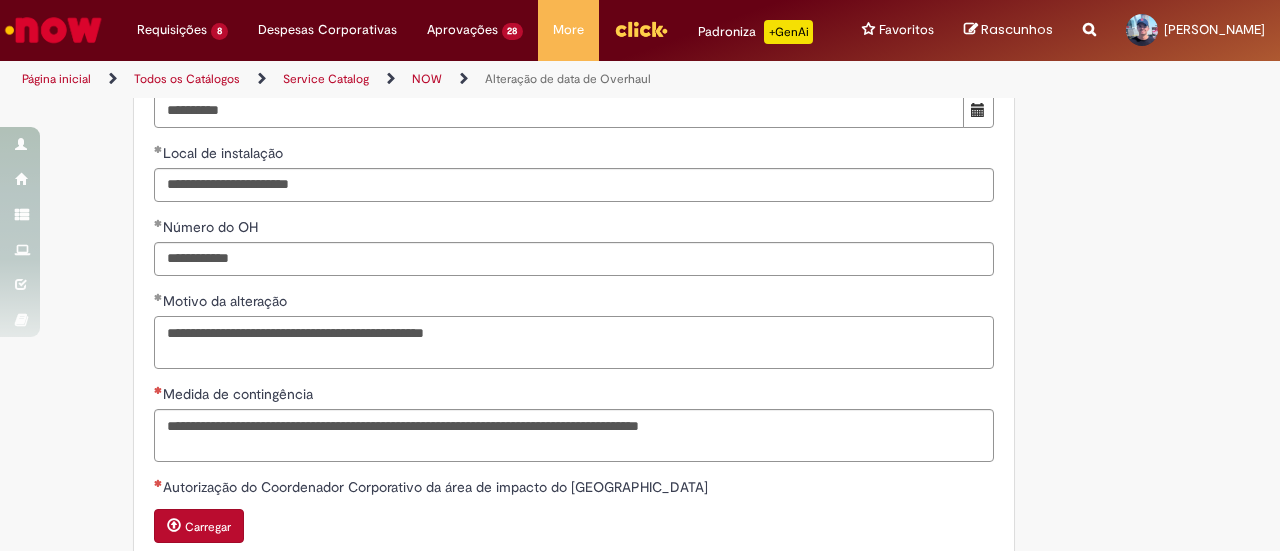 type on "**********" 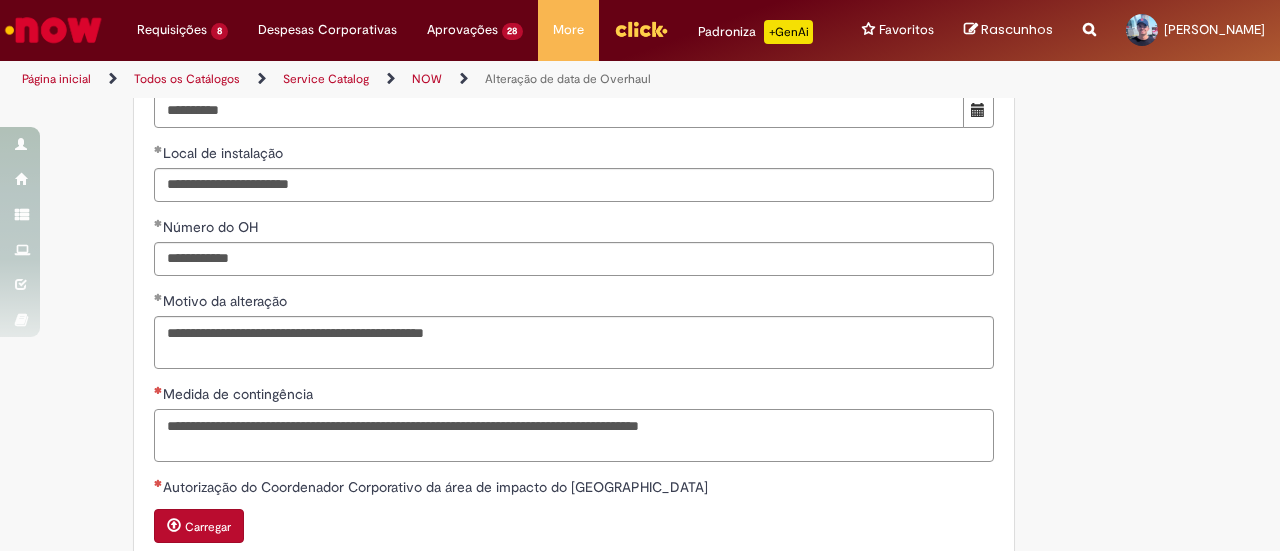 click on "Medida de contingência" at bounding box center [574, 435] 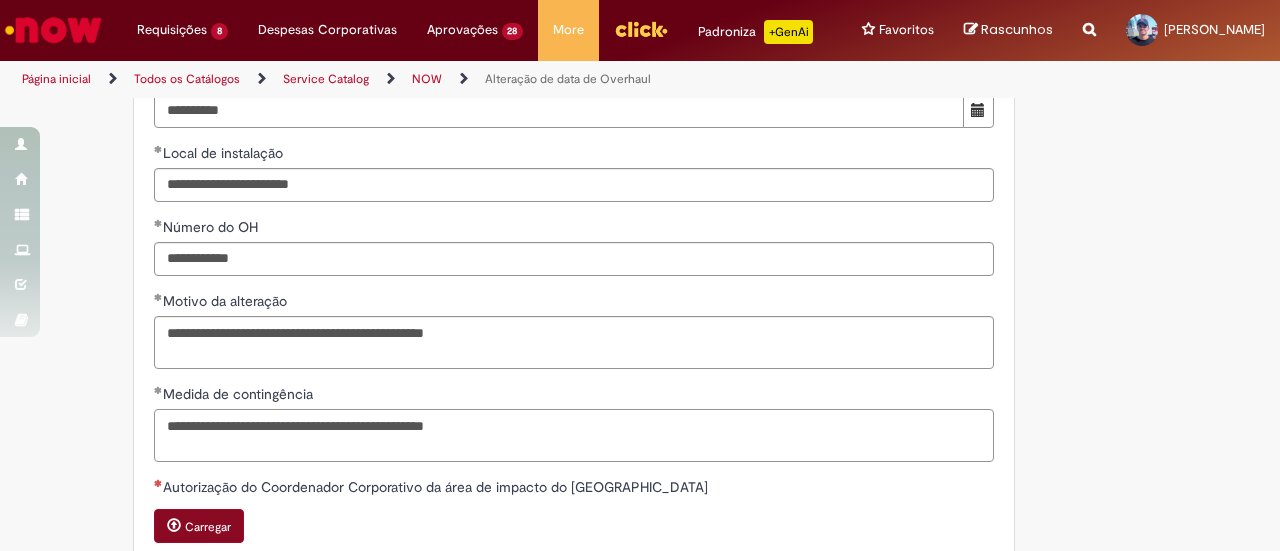 type on "**********" 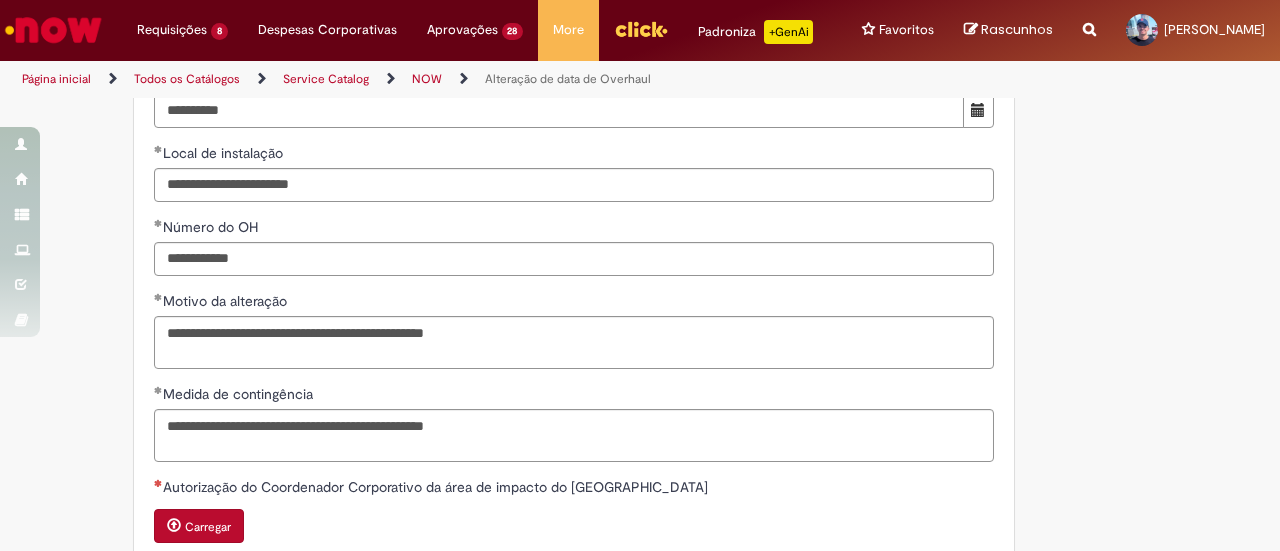 click on "Carregar" at bounding box center [199, 526] 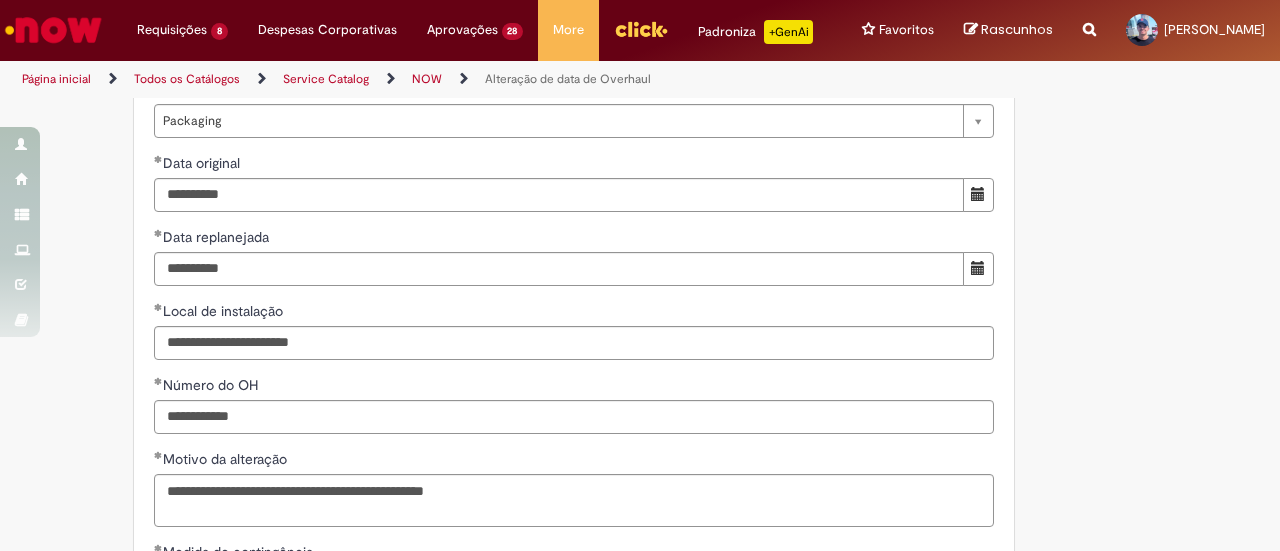scroll, scrollTop: 700, scrollLeft: 0, axis: vertical 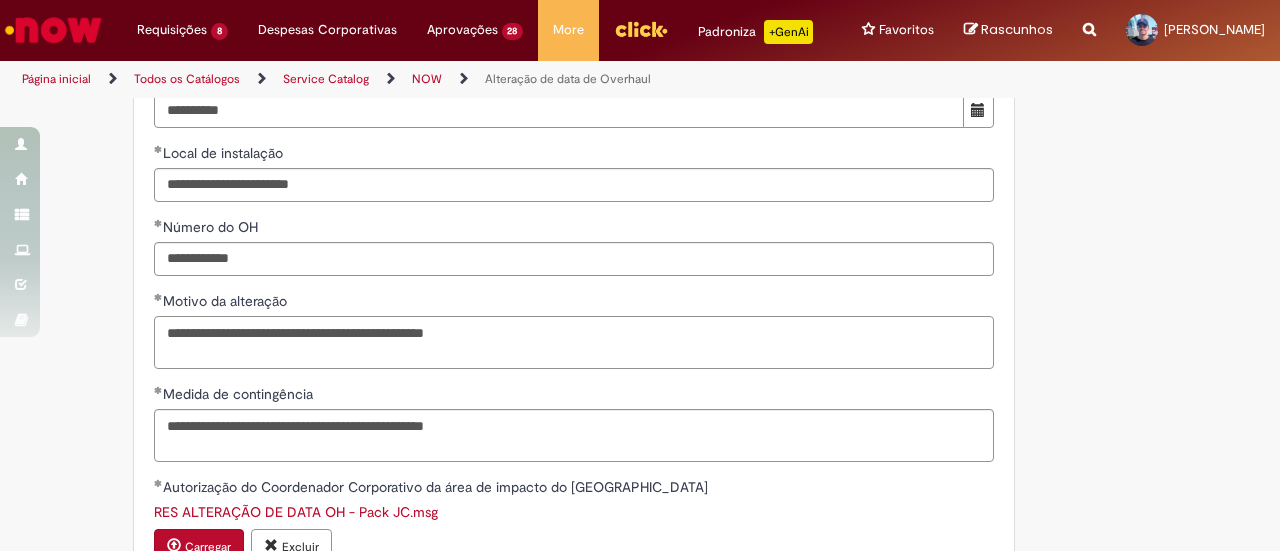 drag, startPoint x: 530, startPoint y: 345, endPoint x: 0, endPoint y: 380, distance: 531.1544 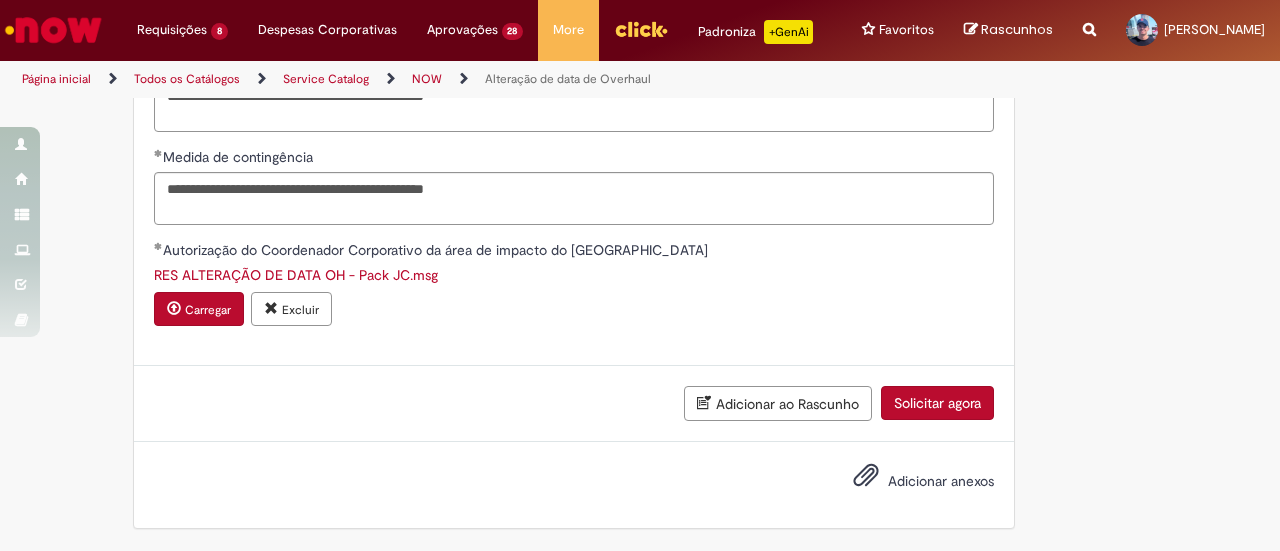 click on "Solicitar agora" at bounding box center (937, 403) 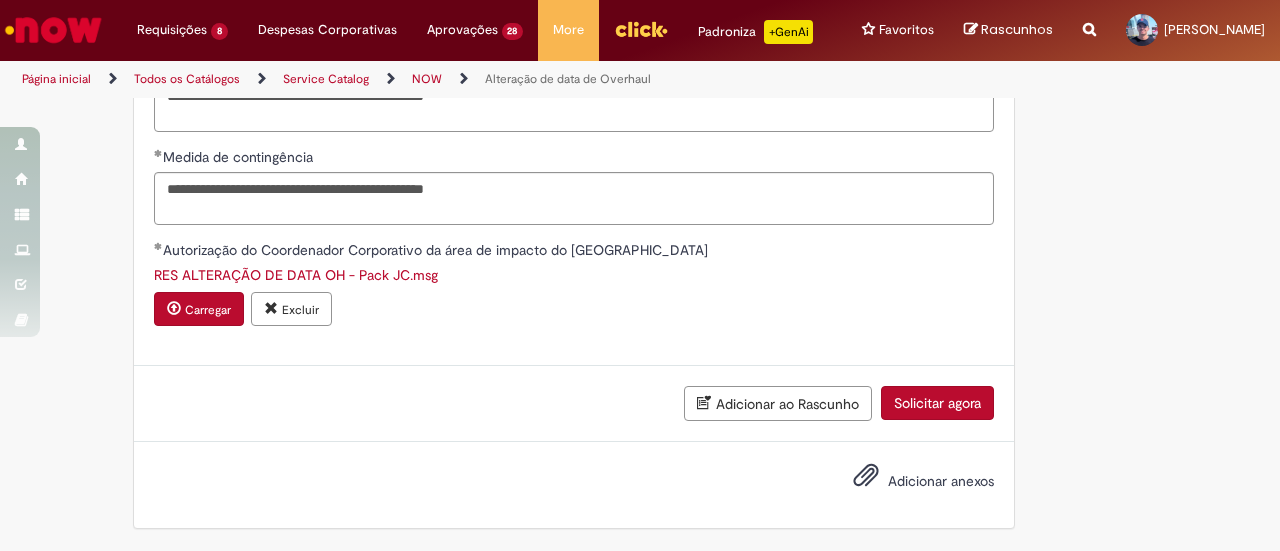 scroll, scrollTop: 1104, scrollLeft: 0, axis: vertical 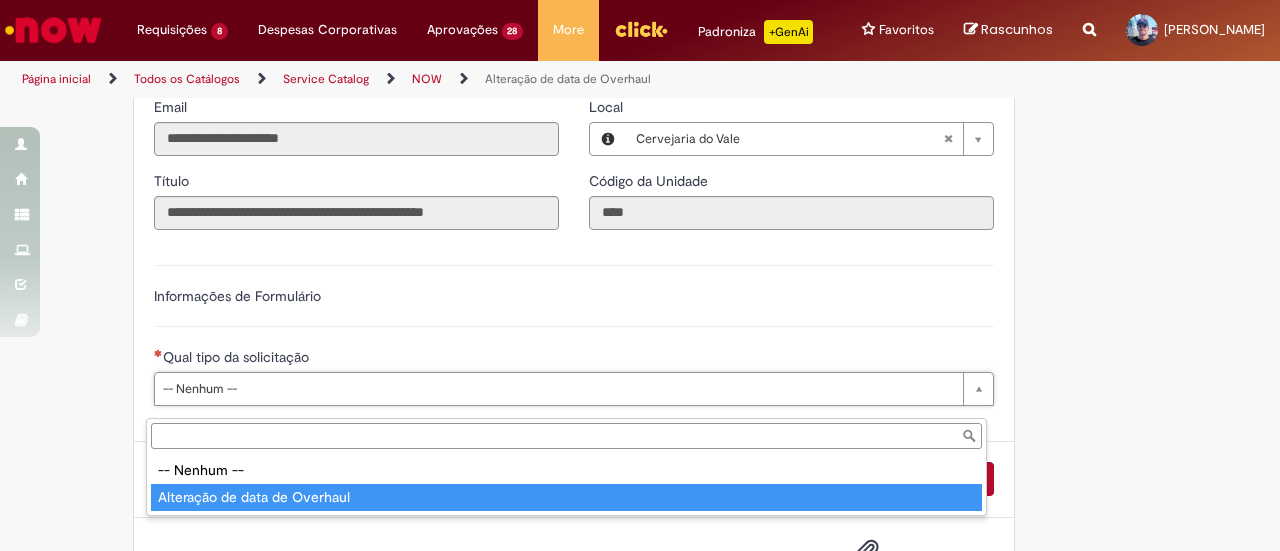 type on "**********" 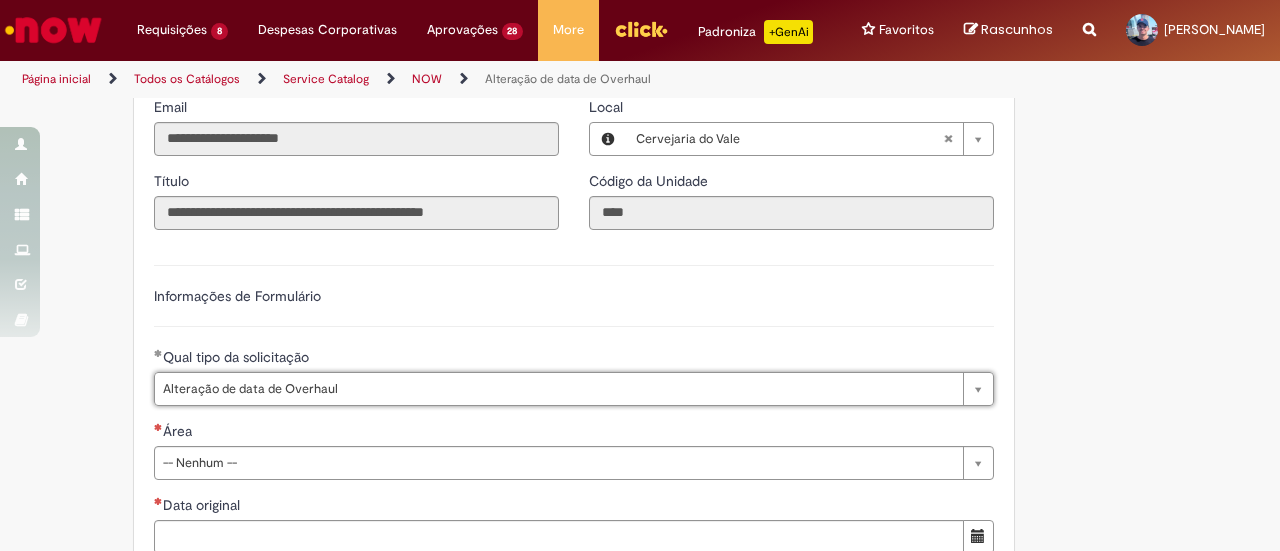 drag, startPoint x: 85, startPoint y: 451, endPoint x: 126, endPoint y: 454, distance: 41.109608 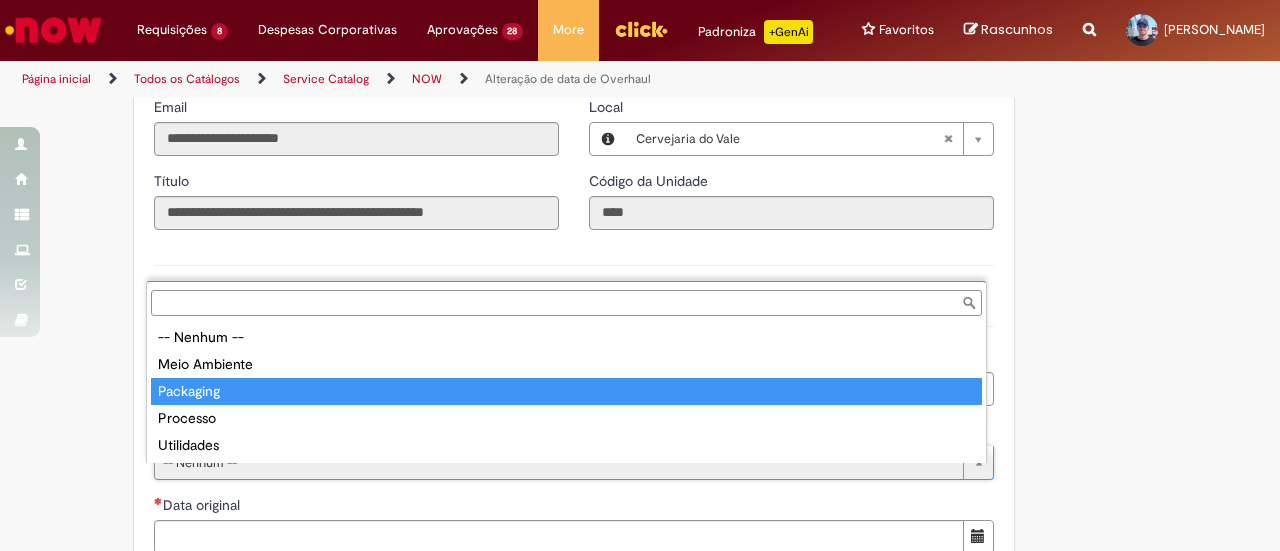 type on "*********" 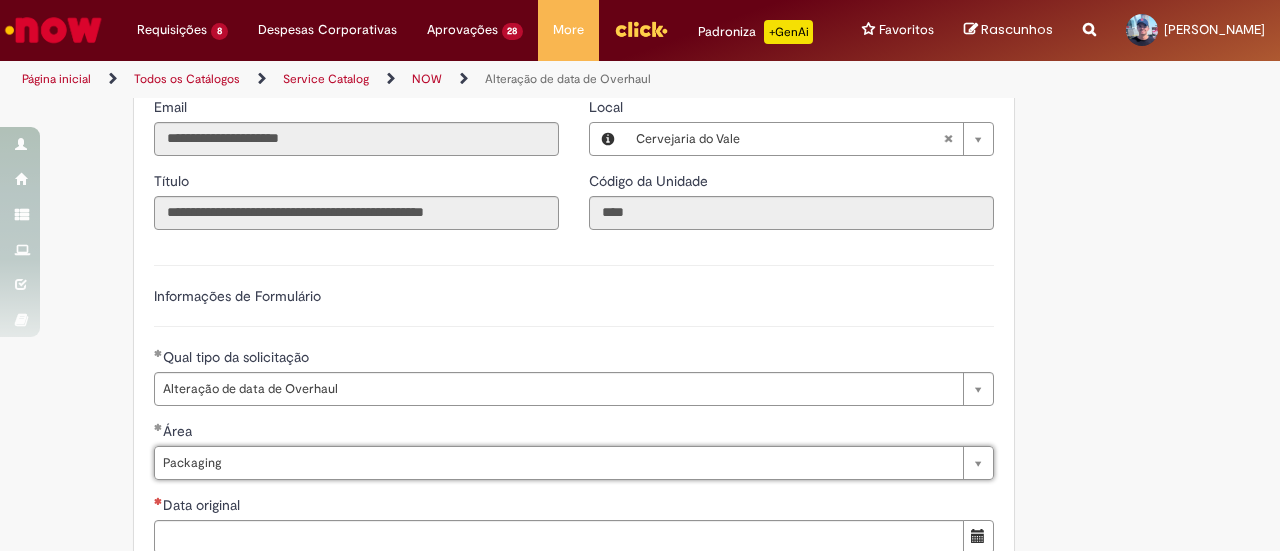 click on "**********" at bounding box center (542, 483) 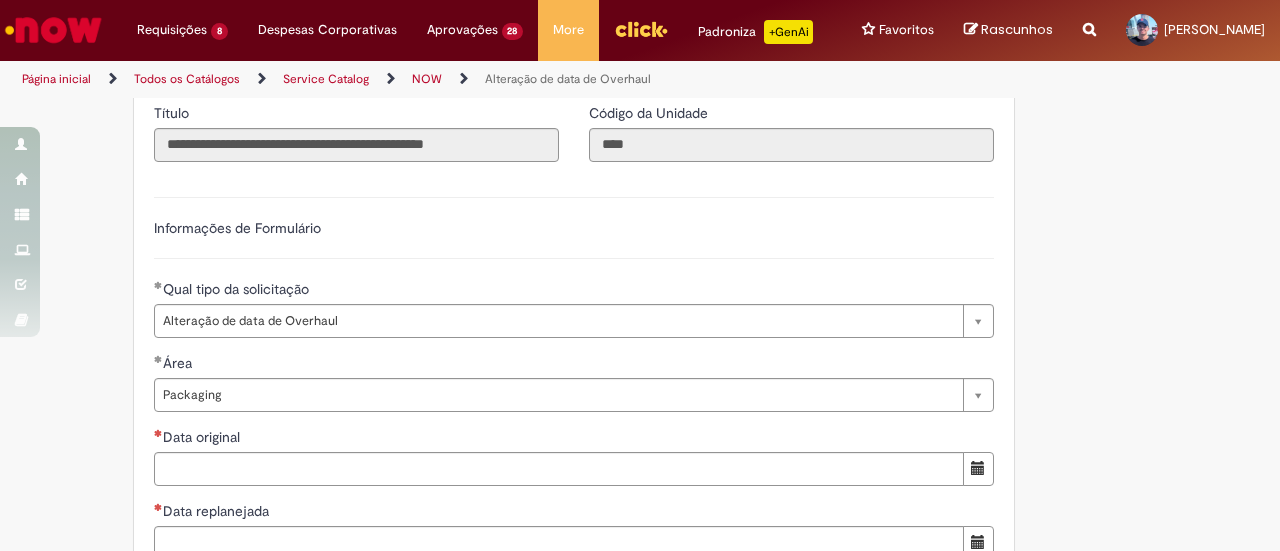 scroll, scrollTop: 500, scrollLeft: 0, axis: vertical 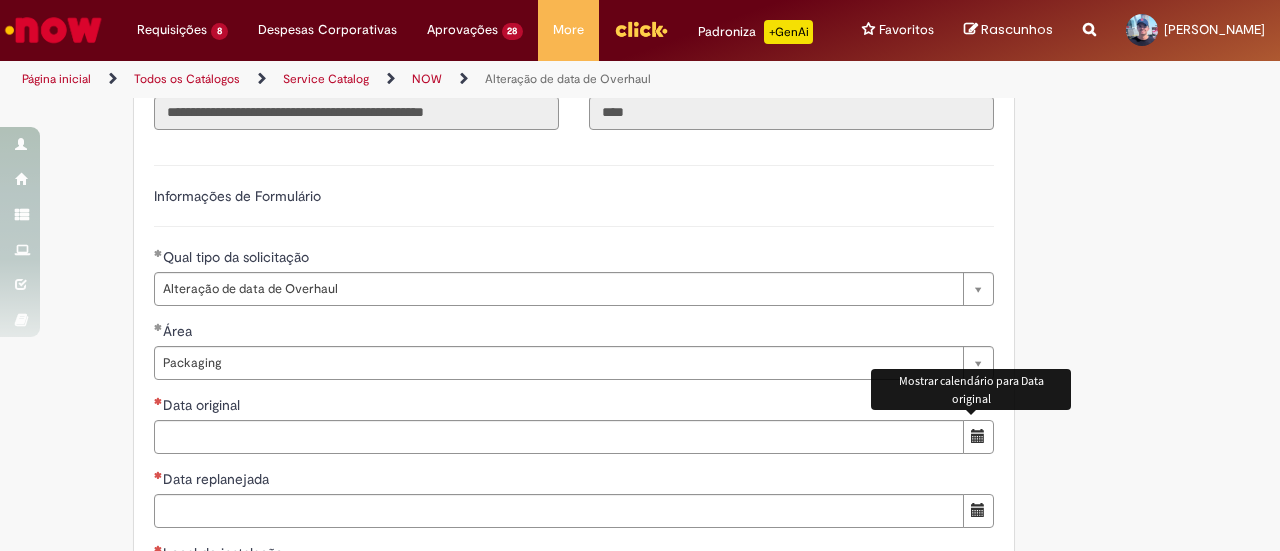 click at bounding box center [978, 436] 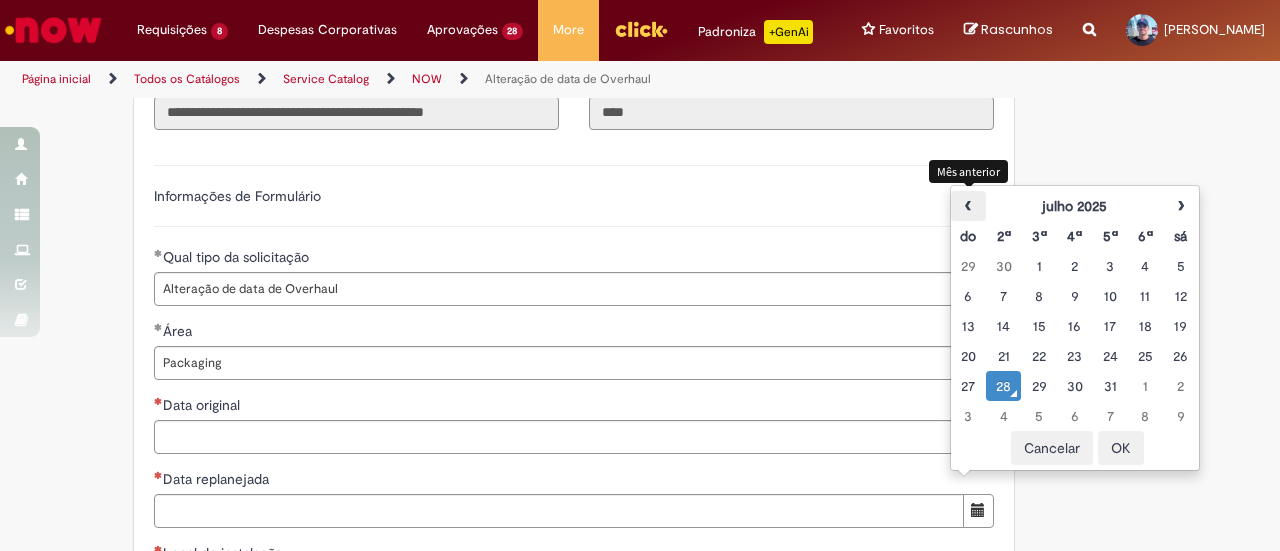 click on "‹" at bounding box center (968, 206) 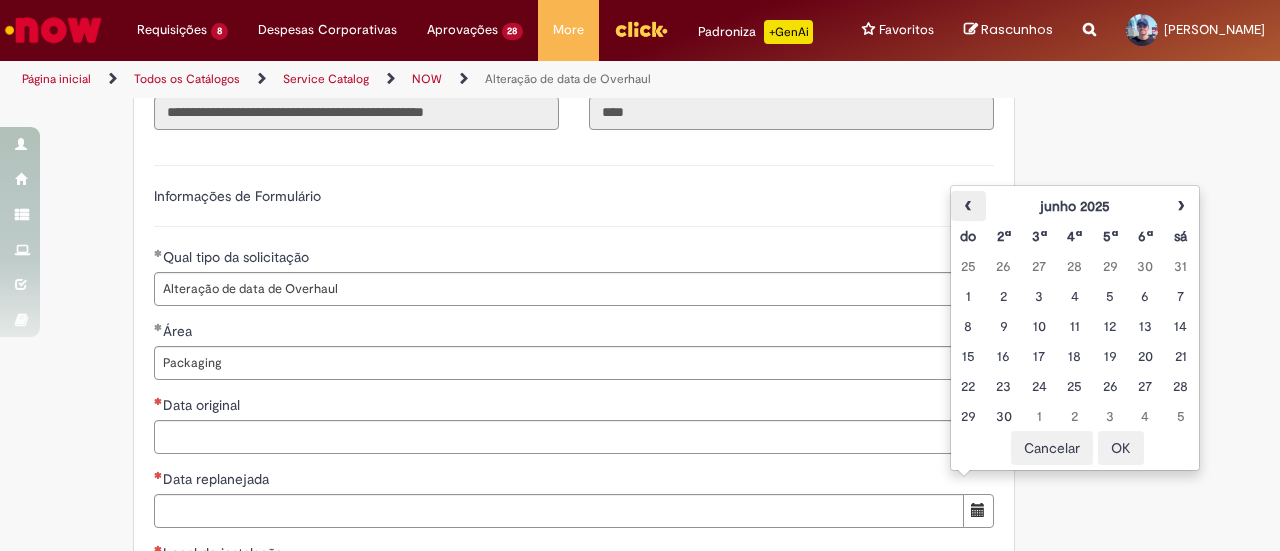click on "‹" at bounding box center [968, 206] 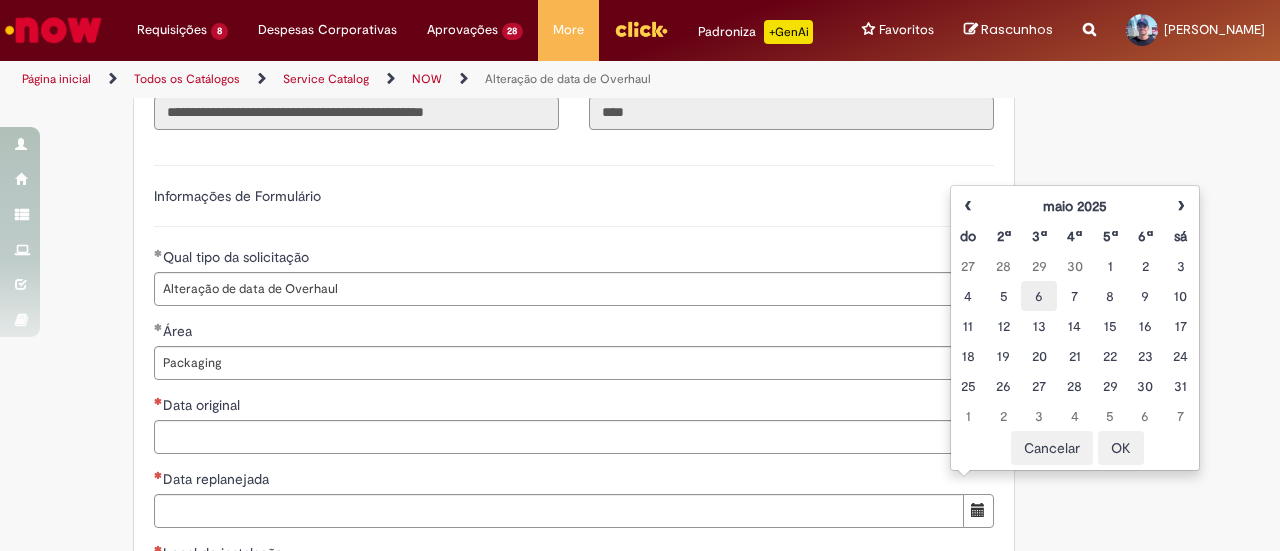 click on "6" at bounding box center [1038, 296] 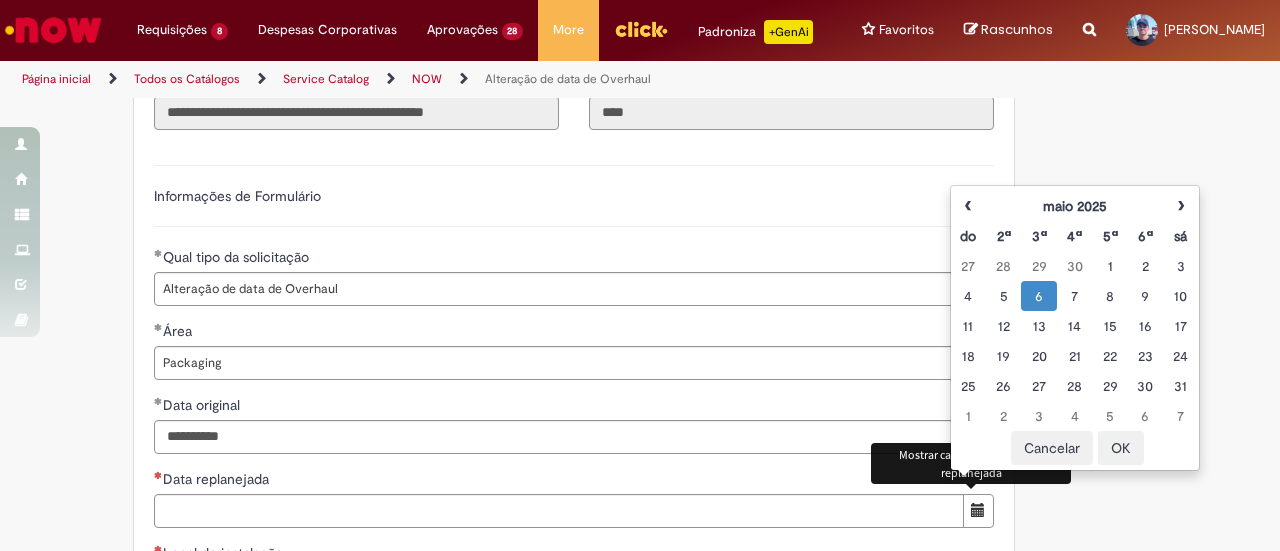 click at bounding box center [978, 510] 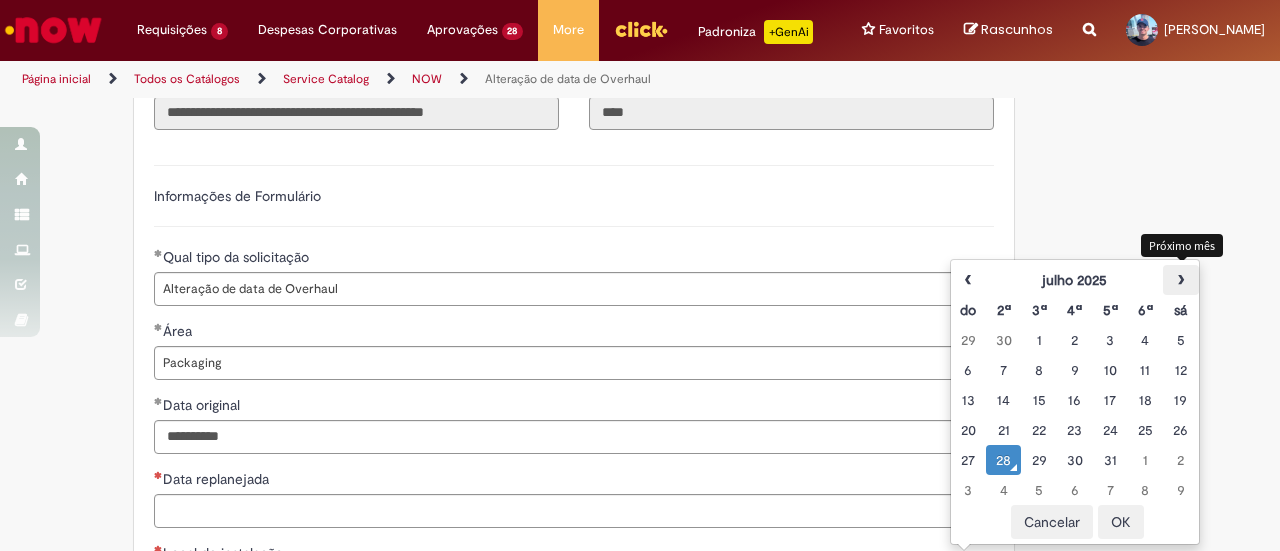 click on "›" at bounding box center [1180, 280] 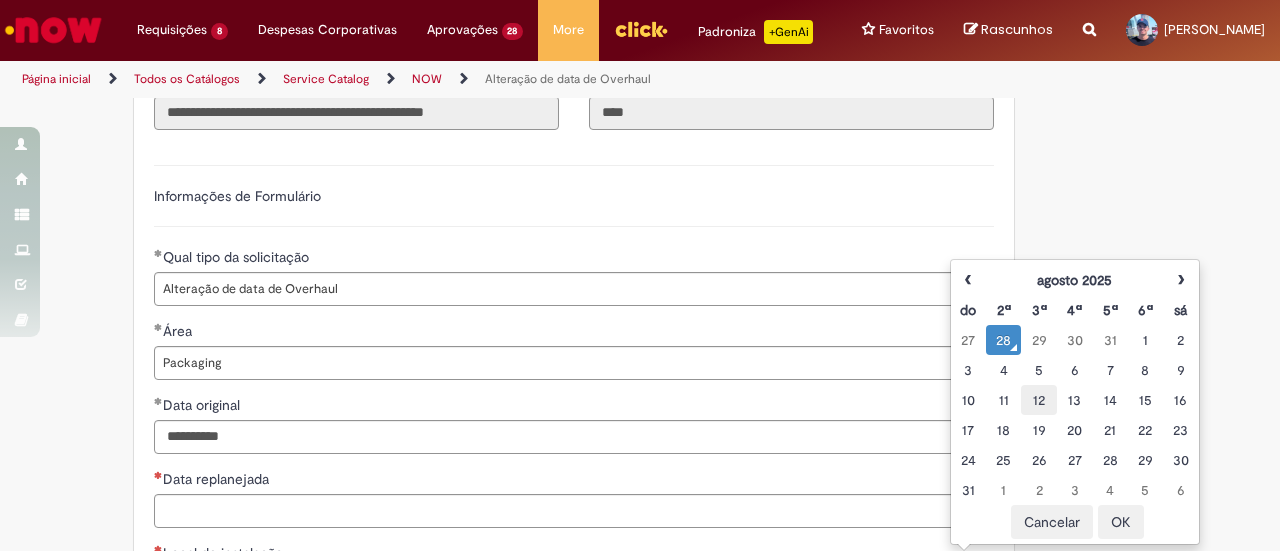 click on "12" at bounding box center [1038, 400] 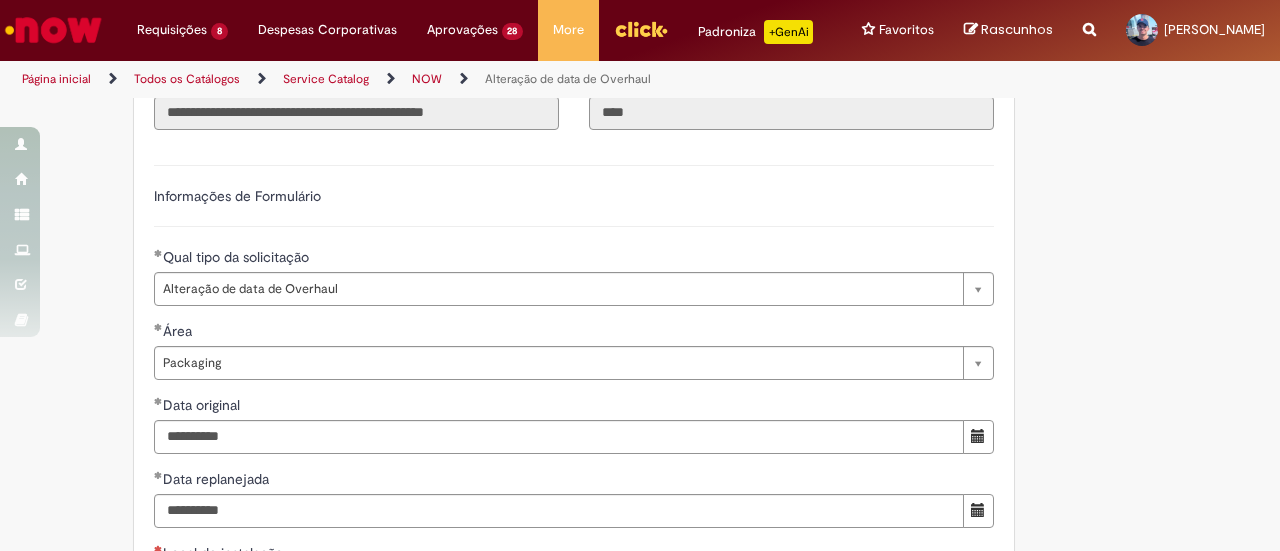 click on "**********" at bounding box center (640, 383) 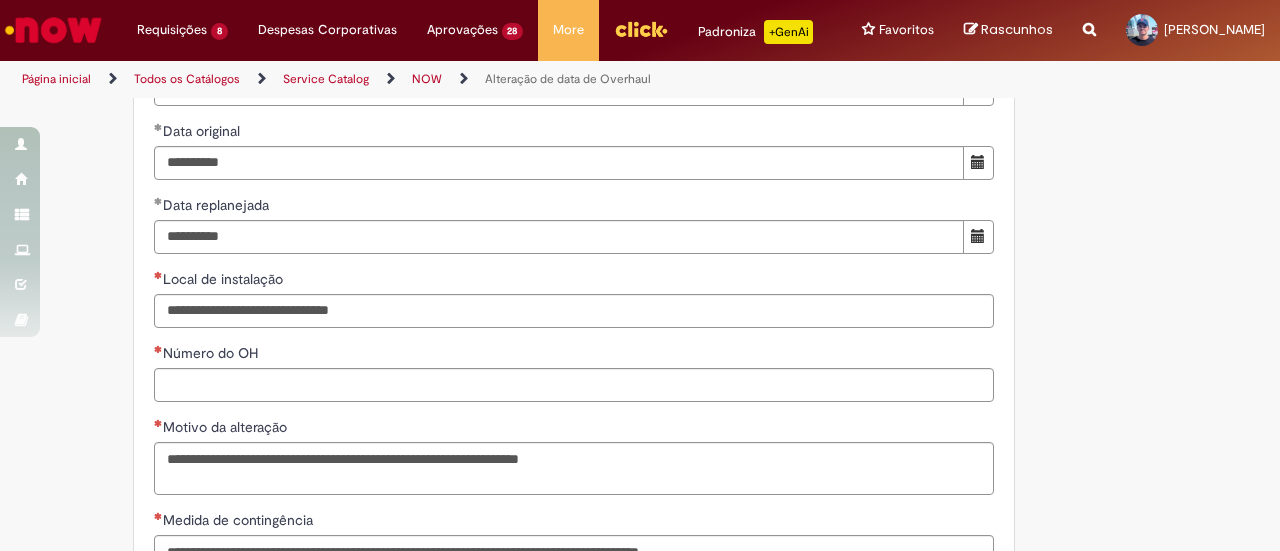scroll, scrollTop: 800, scrollLeft: 0, axis: vertical 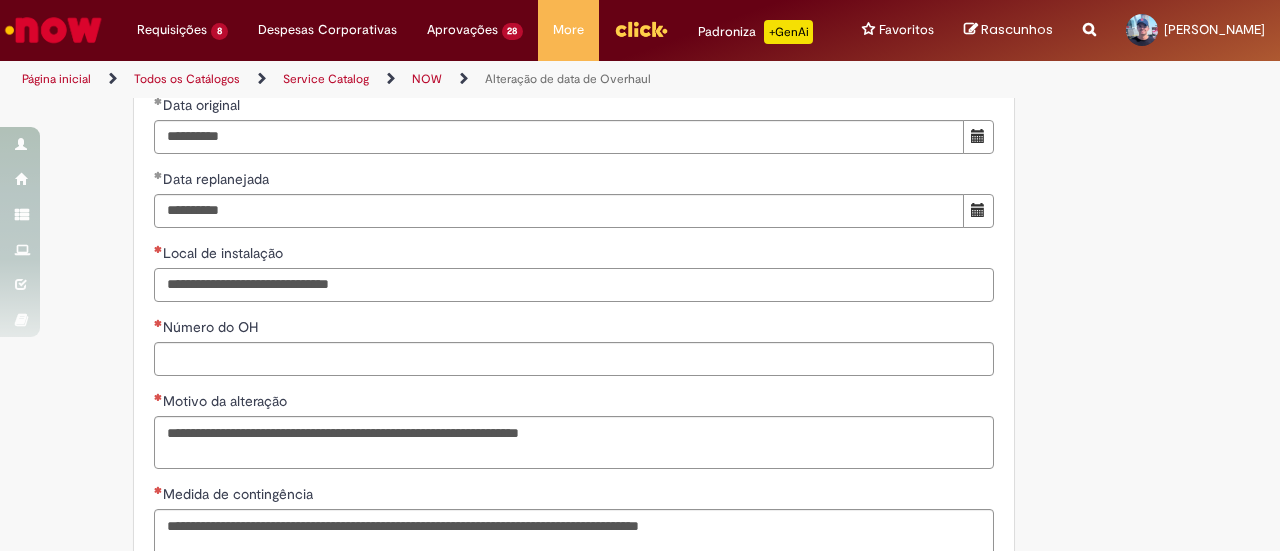 click on "Local de instalação" at bounding box center (574, 285) 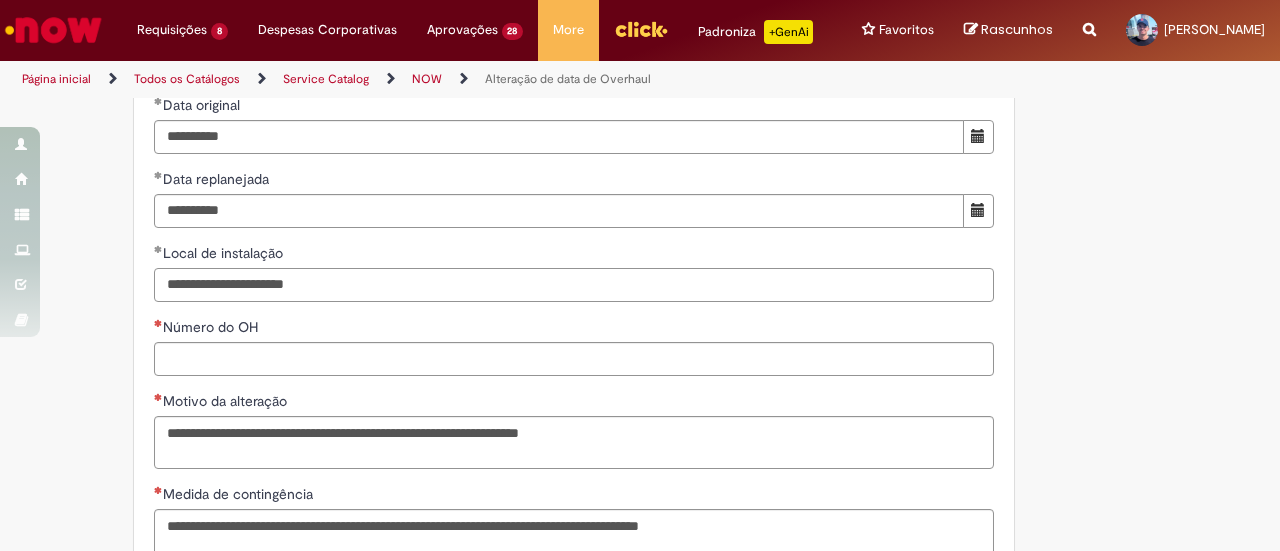 drag, startPoint x: 274, startPoint y: 314, endPoint x: 266, endPoint y: 337, distance: 24.351591 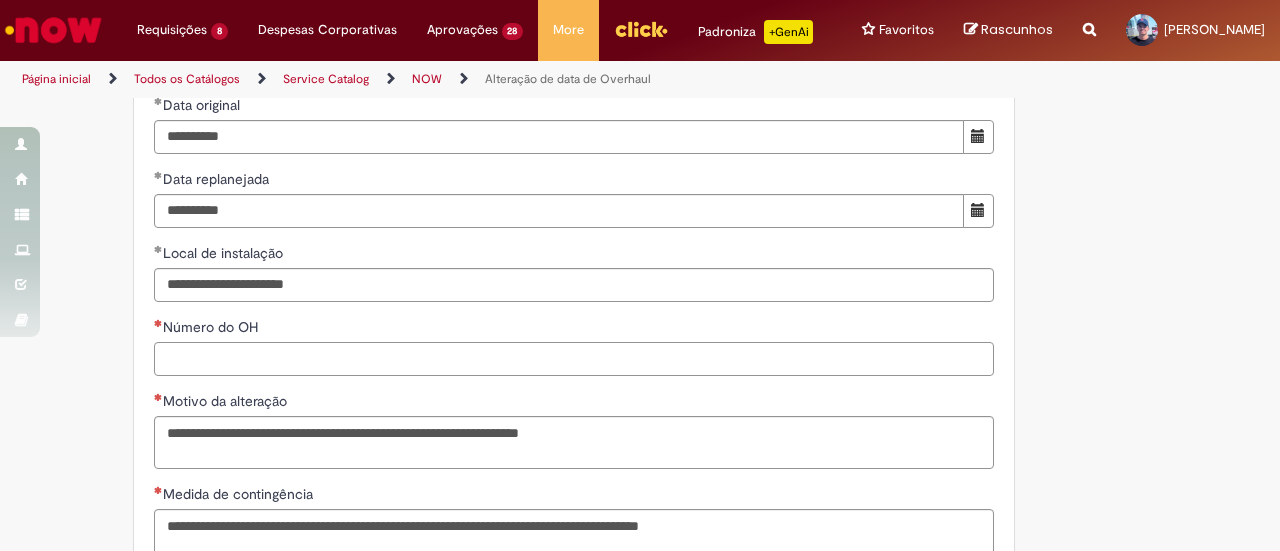 click on "Número do OH" at bounding box center (574, 359) 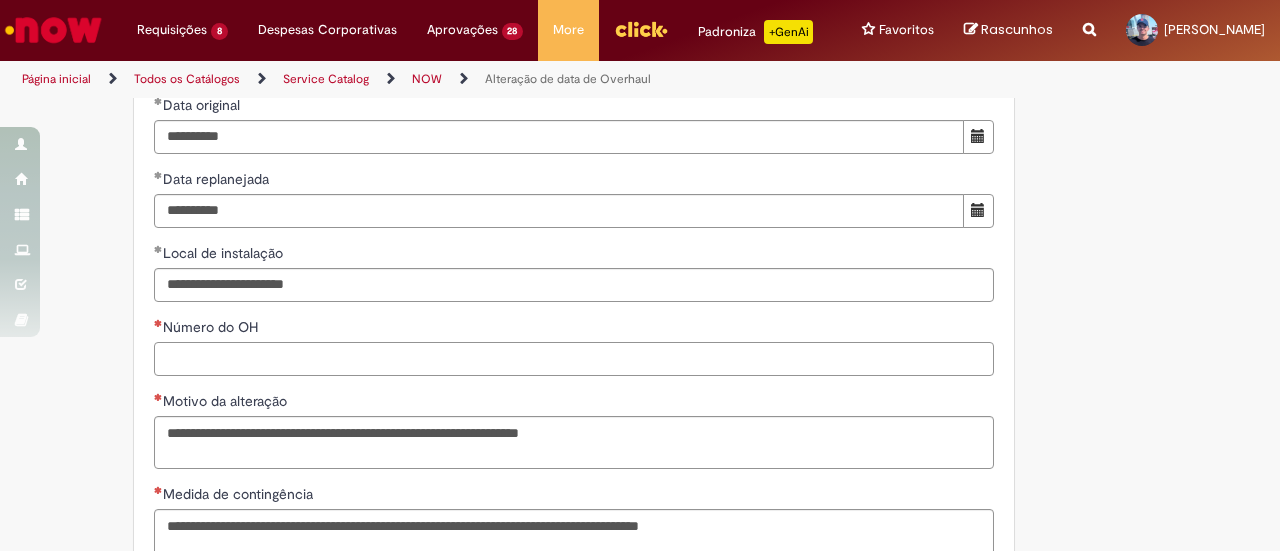 paste on "**********" 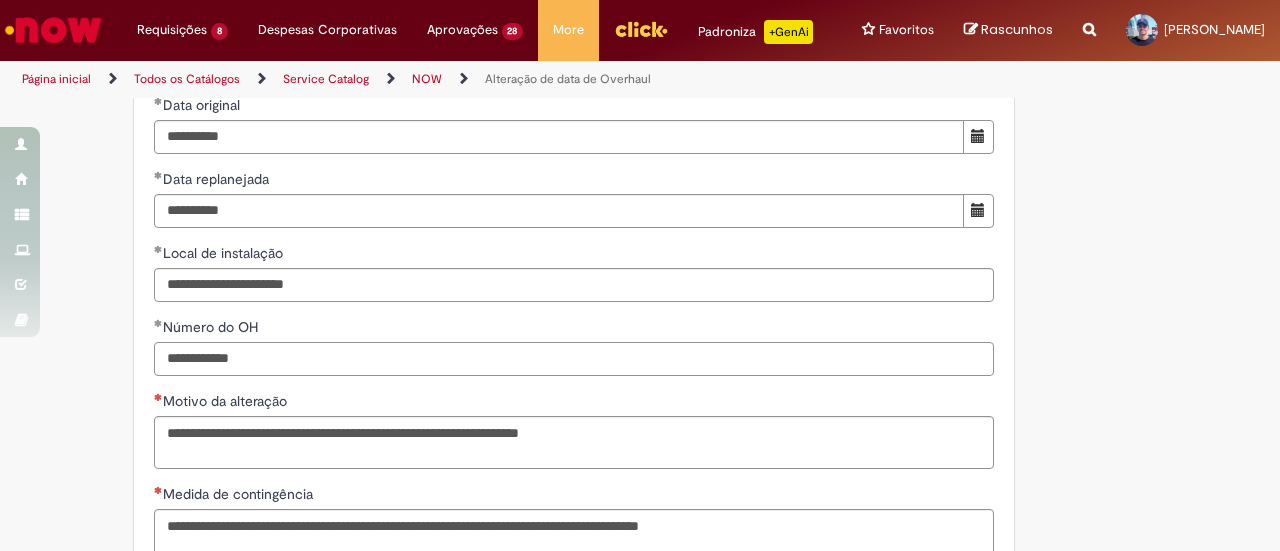 type on "**********" 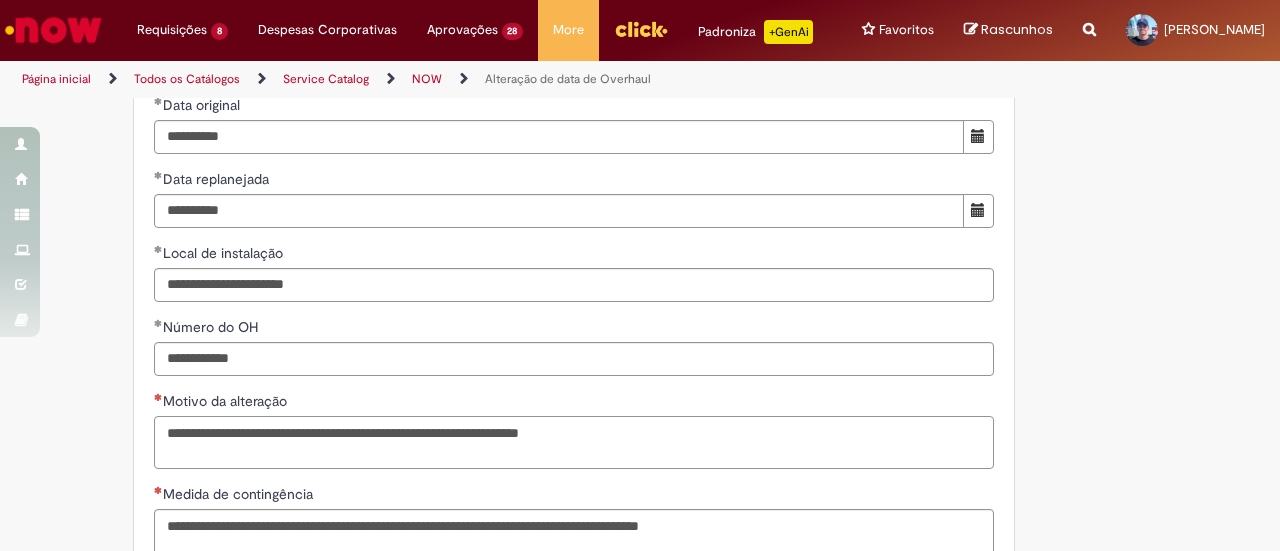 click on "Motivo da alteração" at bounding box center [574, 442] 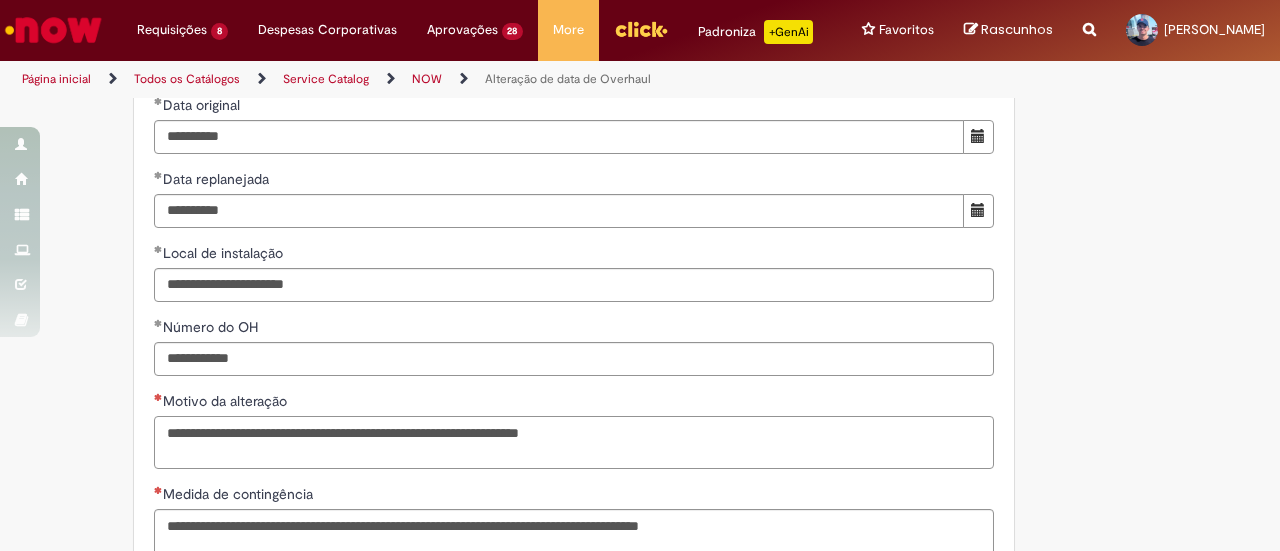 click on "Motivo da alteração" at bounding box center (574, 442) 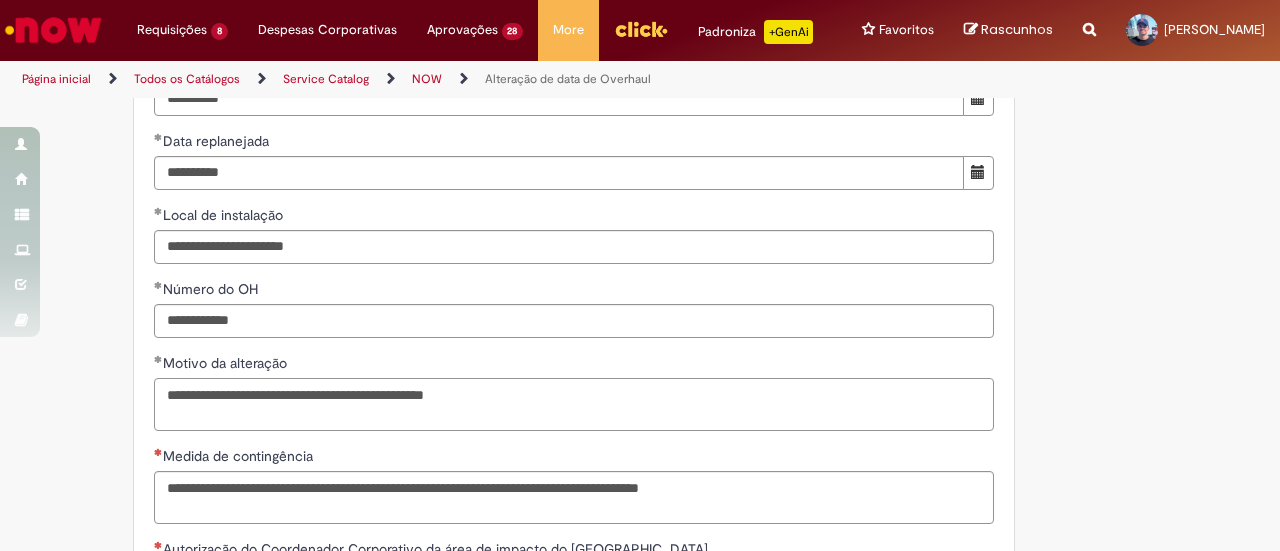 scroll, scrollTop: 900, scrollLeft: 0, axis: vertical 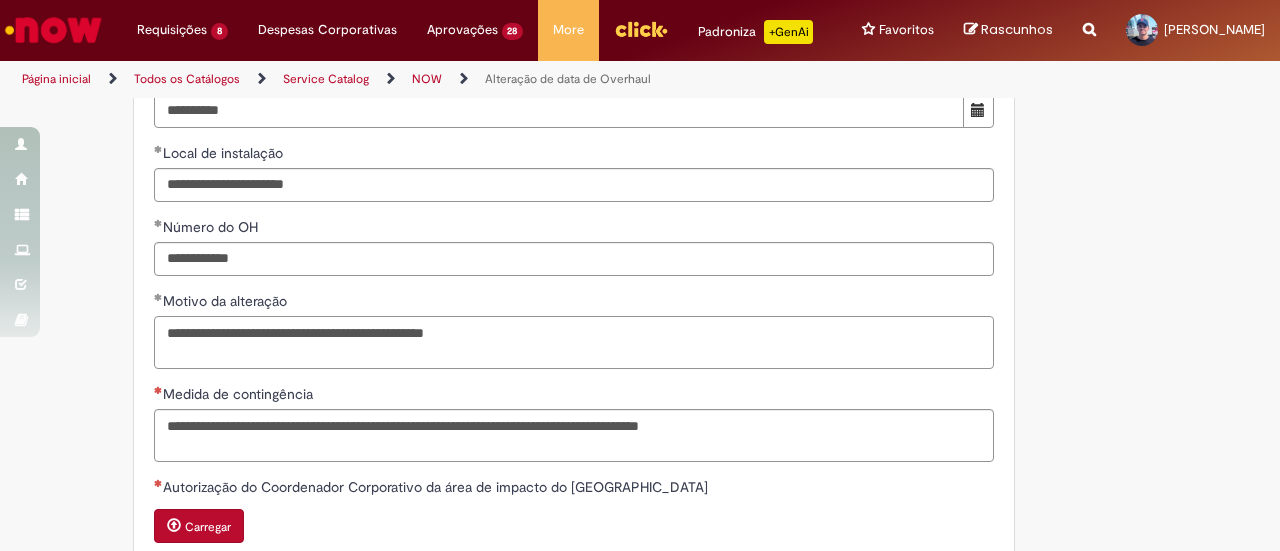 type on "**********" 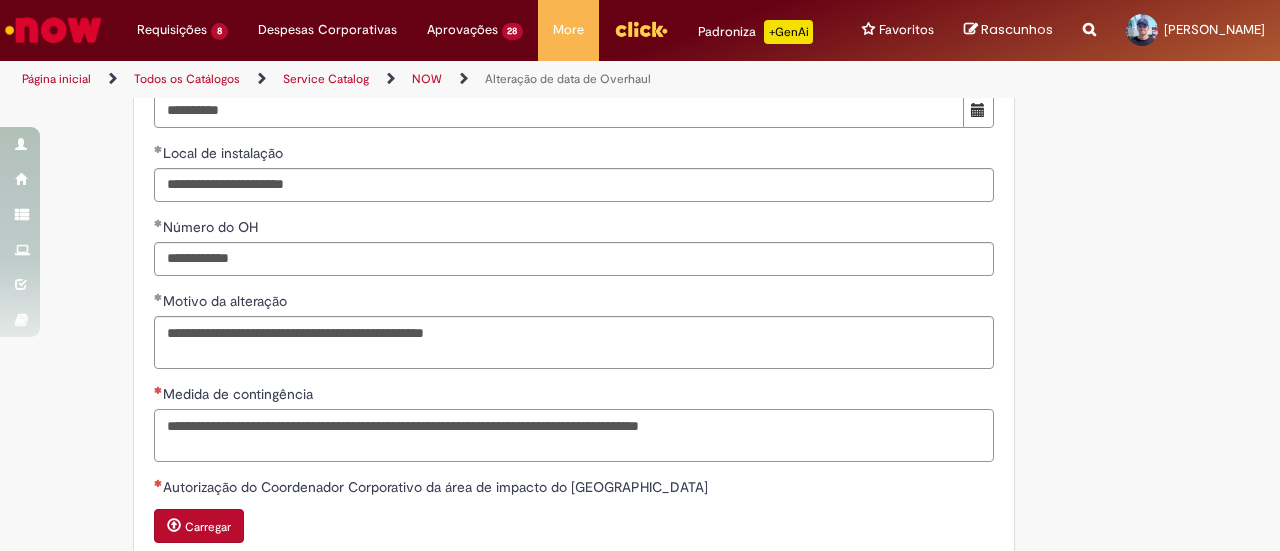 click on "Medida de contingência" at bounding box center [574, 435] 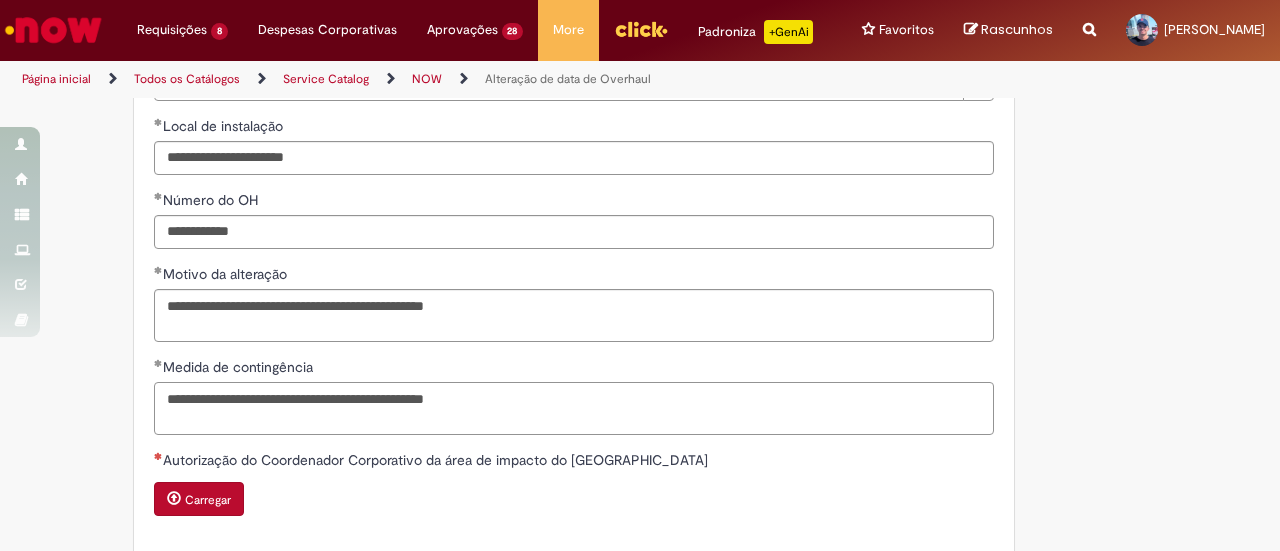 scroll, scrollTop: 1000, scrollLeft: 0, axis: vertical 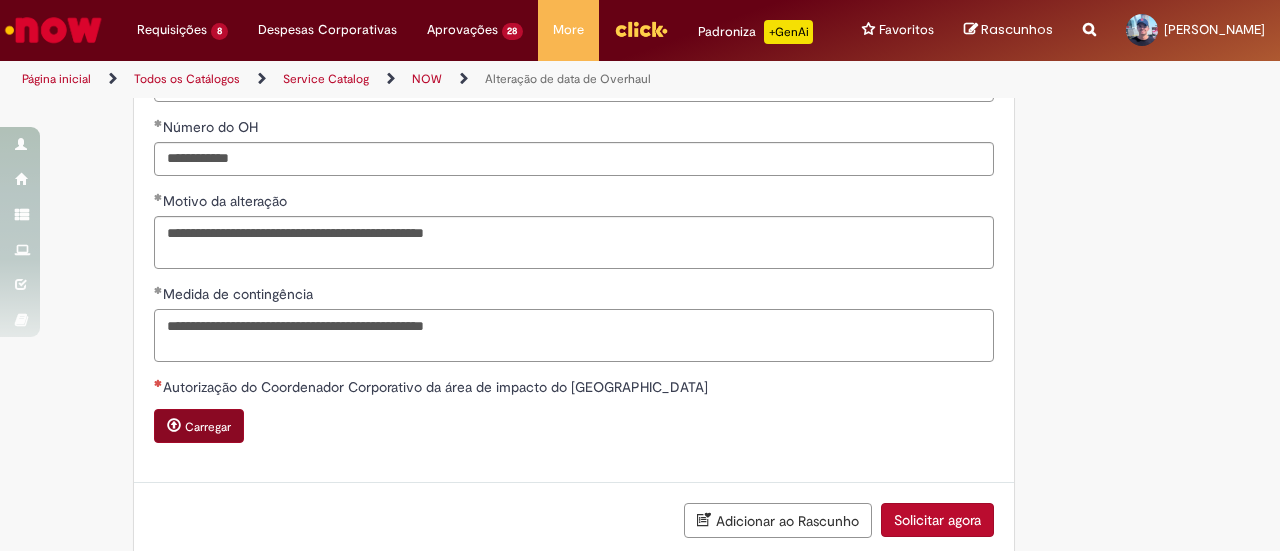 type on "**********" 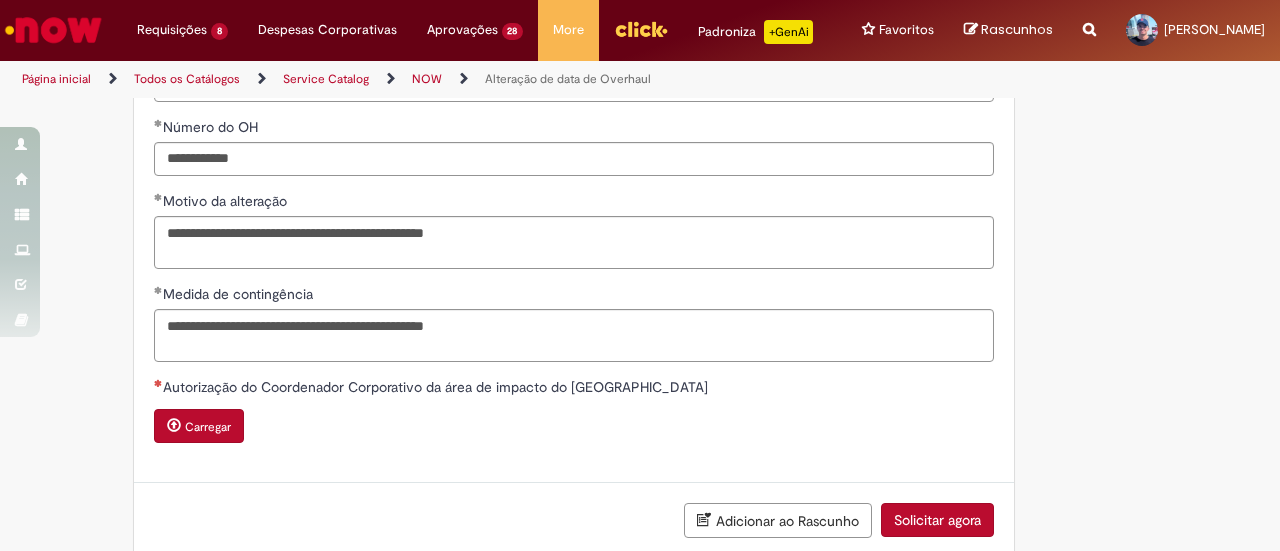 click on "Carregar" at bounding box center [208, 427] 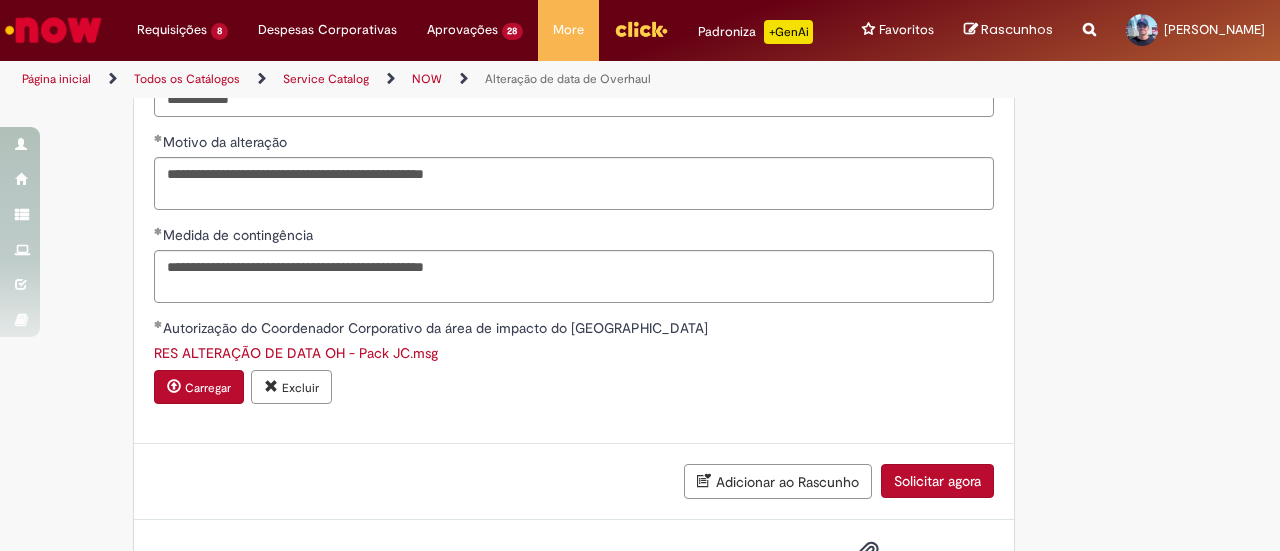 scroll, scrollTop: 1100, scrollLeft: 0, axis: vertical 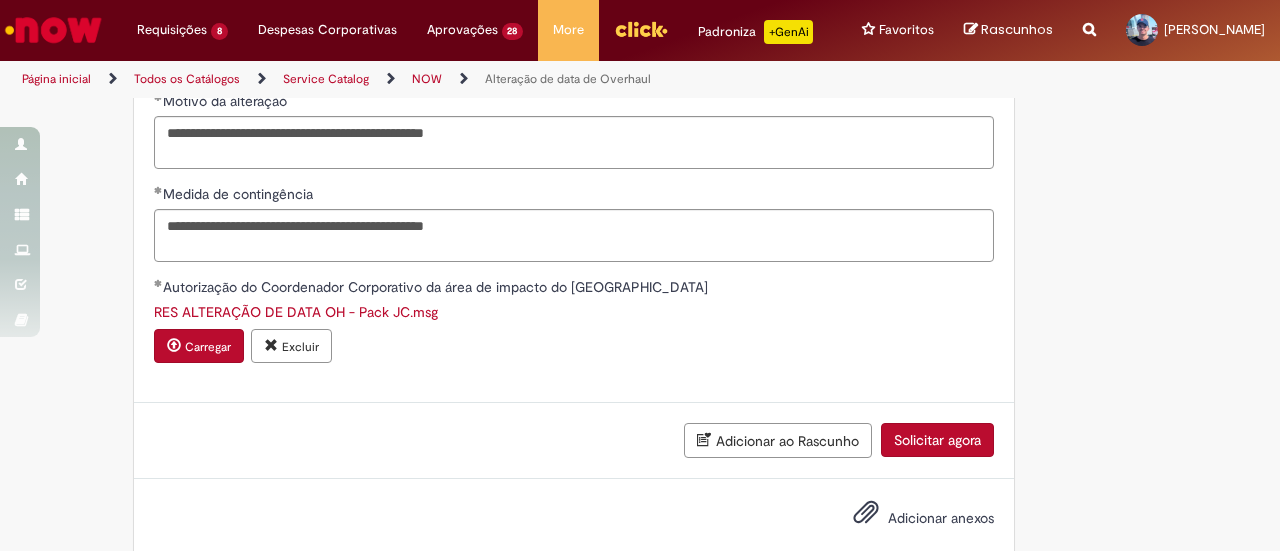 click on "Solicitar agora" at bounding box center (937, 440) 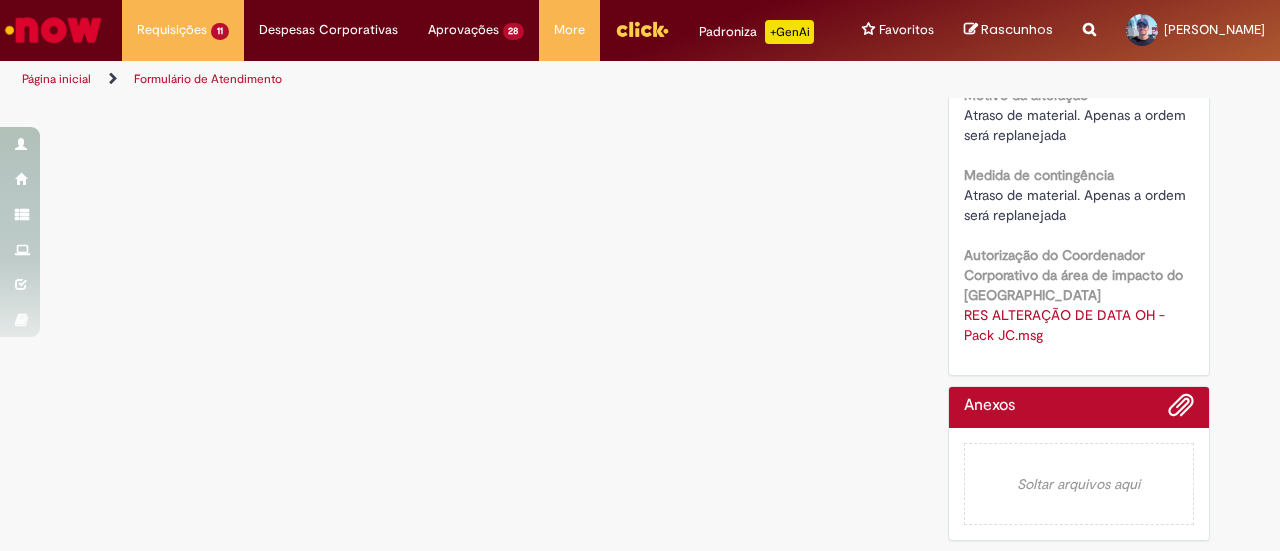 scroll, scrollTop: 0, scrollLeft: 0, axis: both 